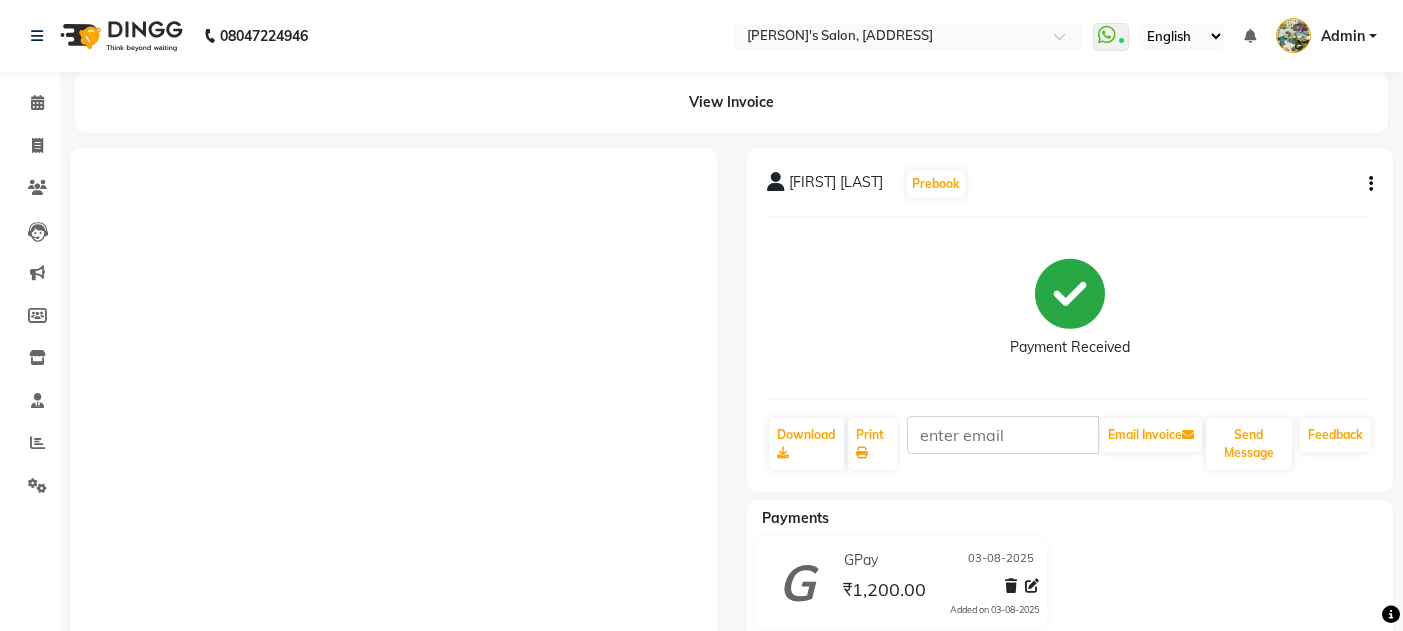 scroll, scrollTop: 0, scrollLeft: 0, axis: both 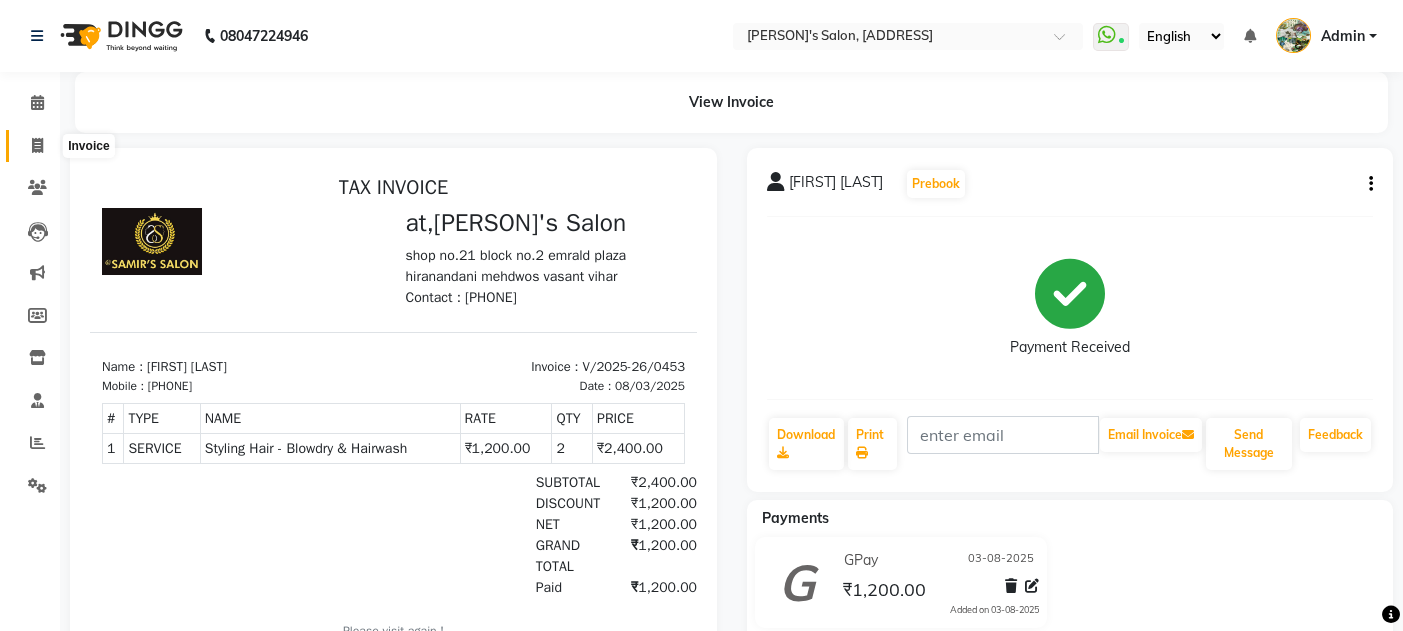 click 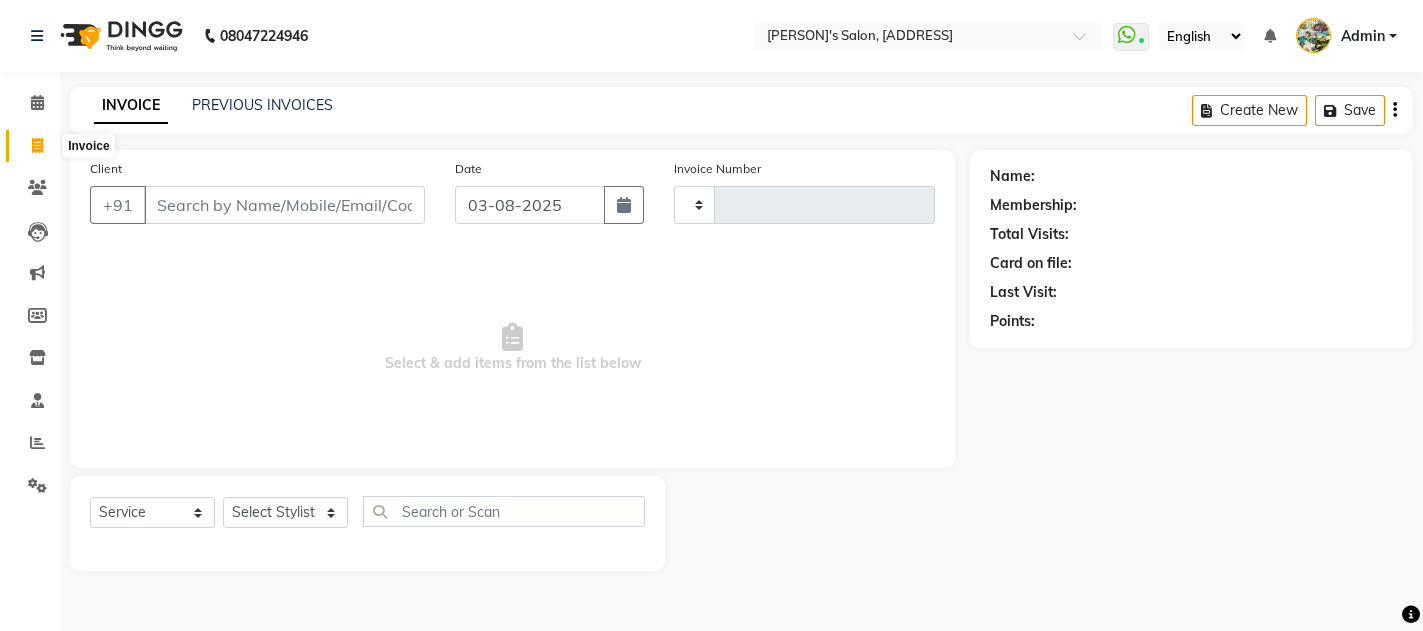 type on "0454" 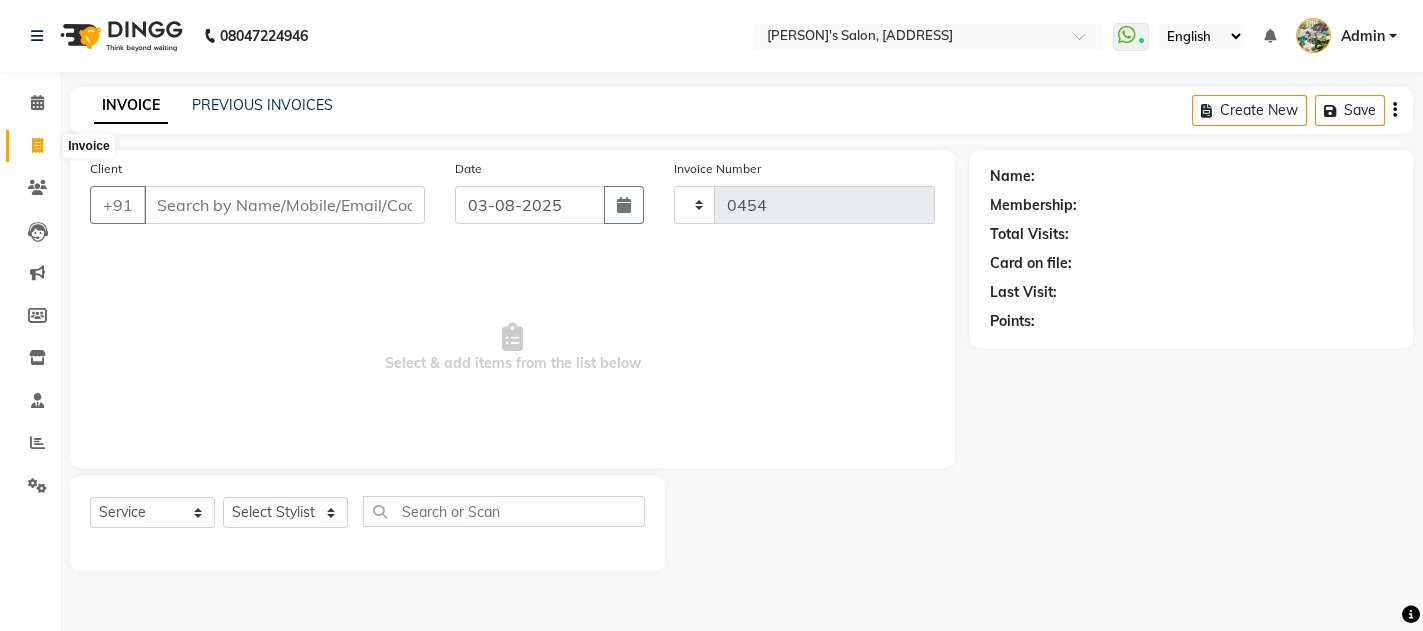 select on "582" 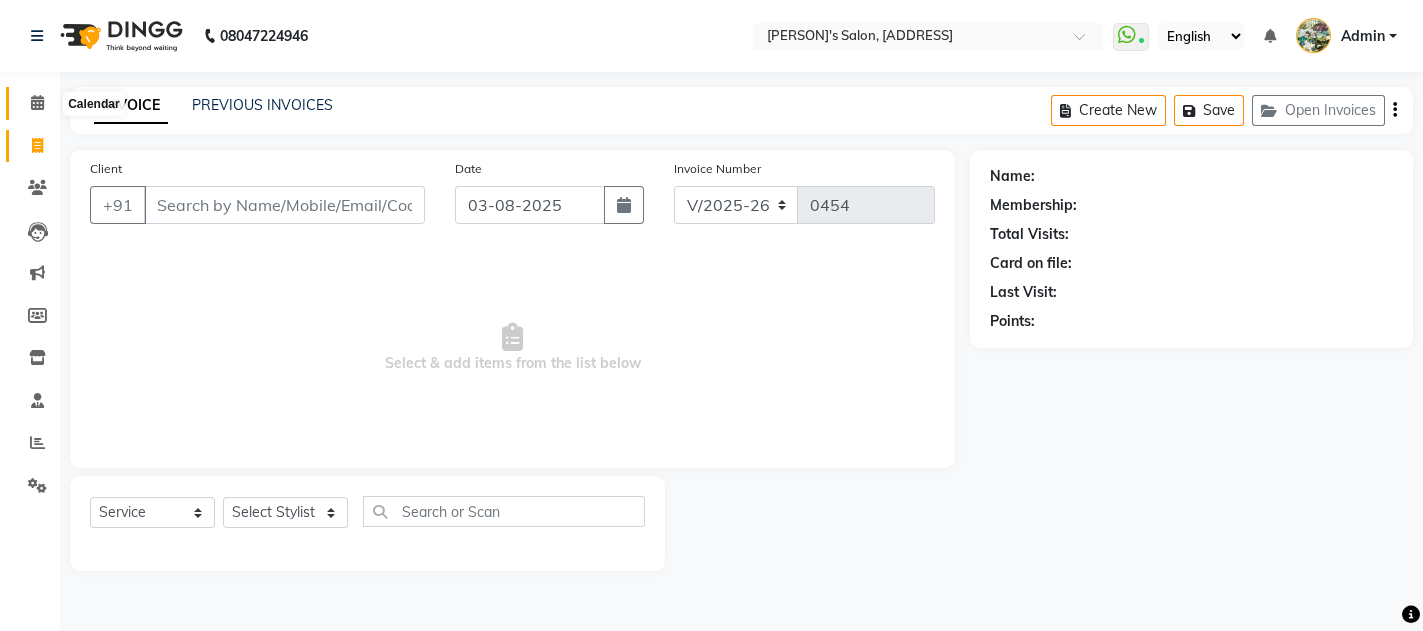 click 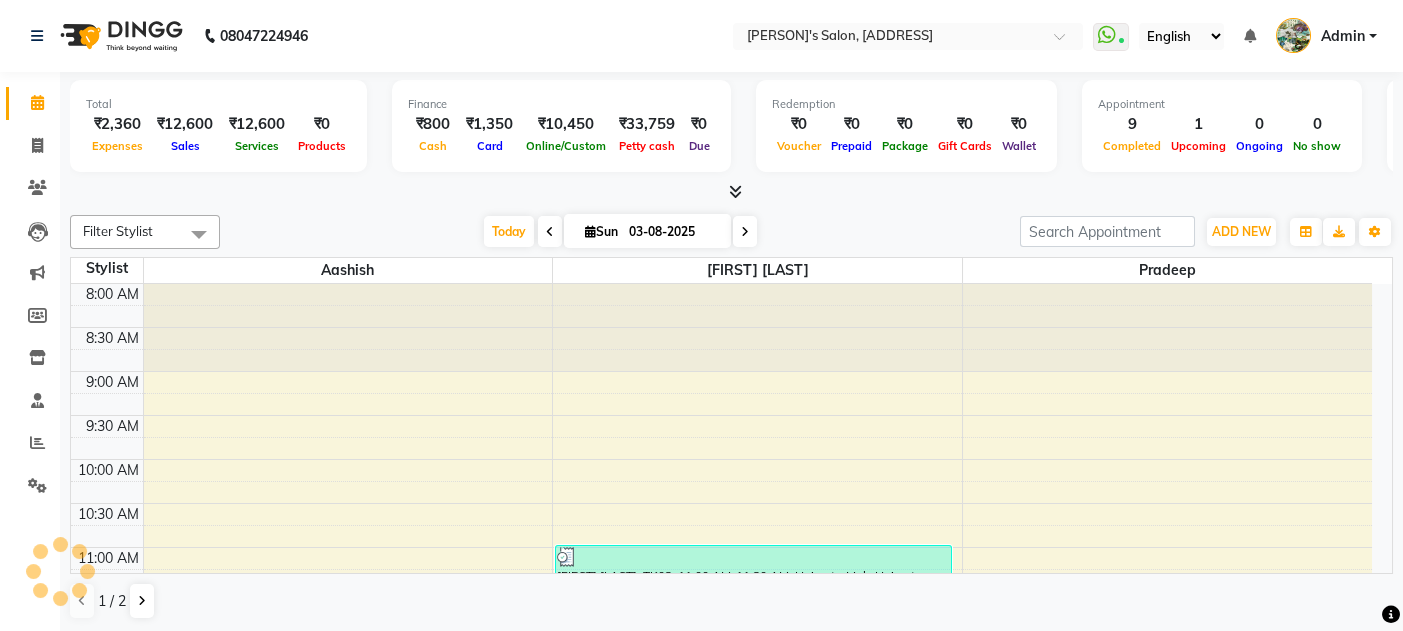 scroll, scrollTop: 0, scrollLeft: 0, axis: both 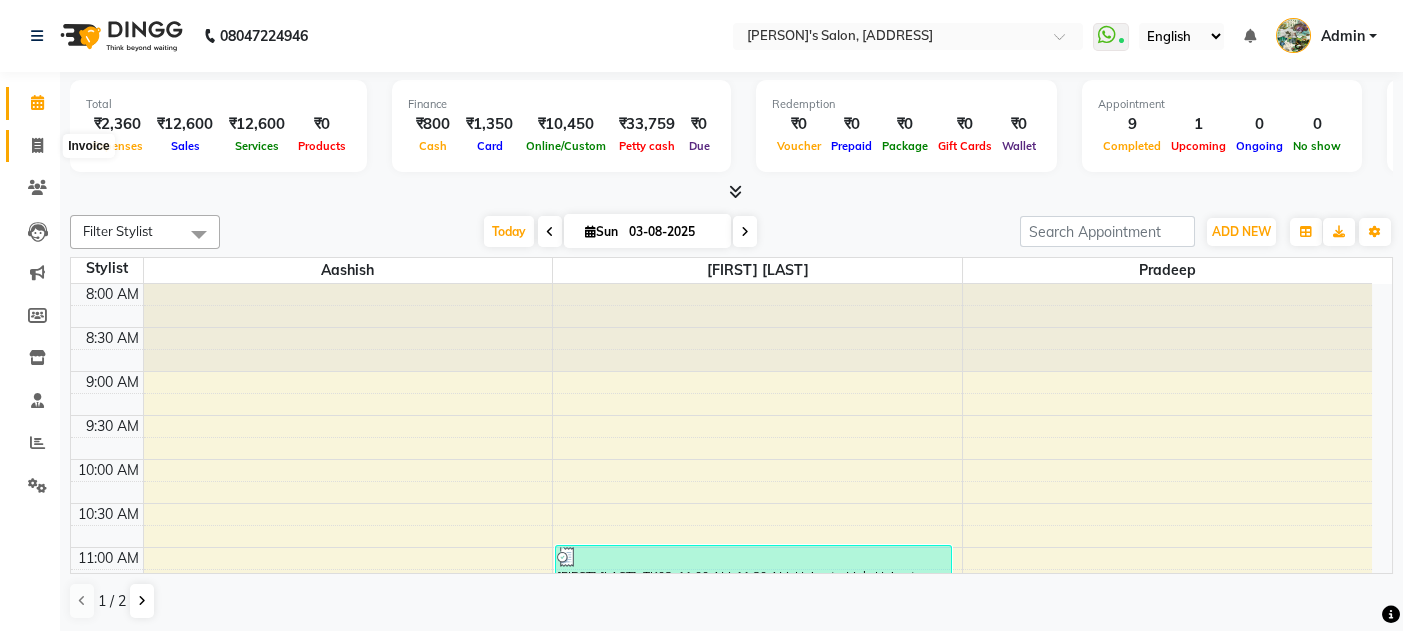 click 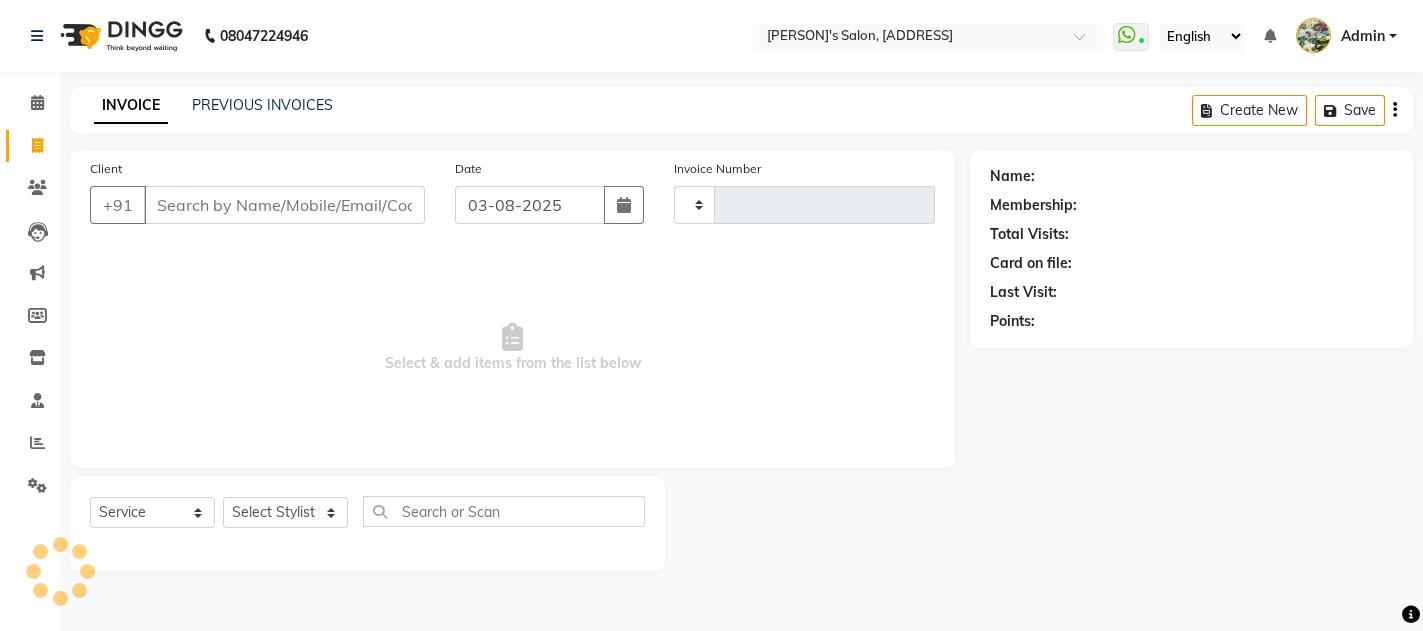 type on "0454" 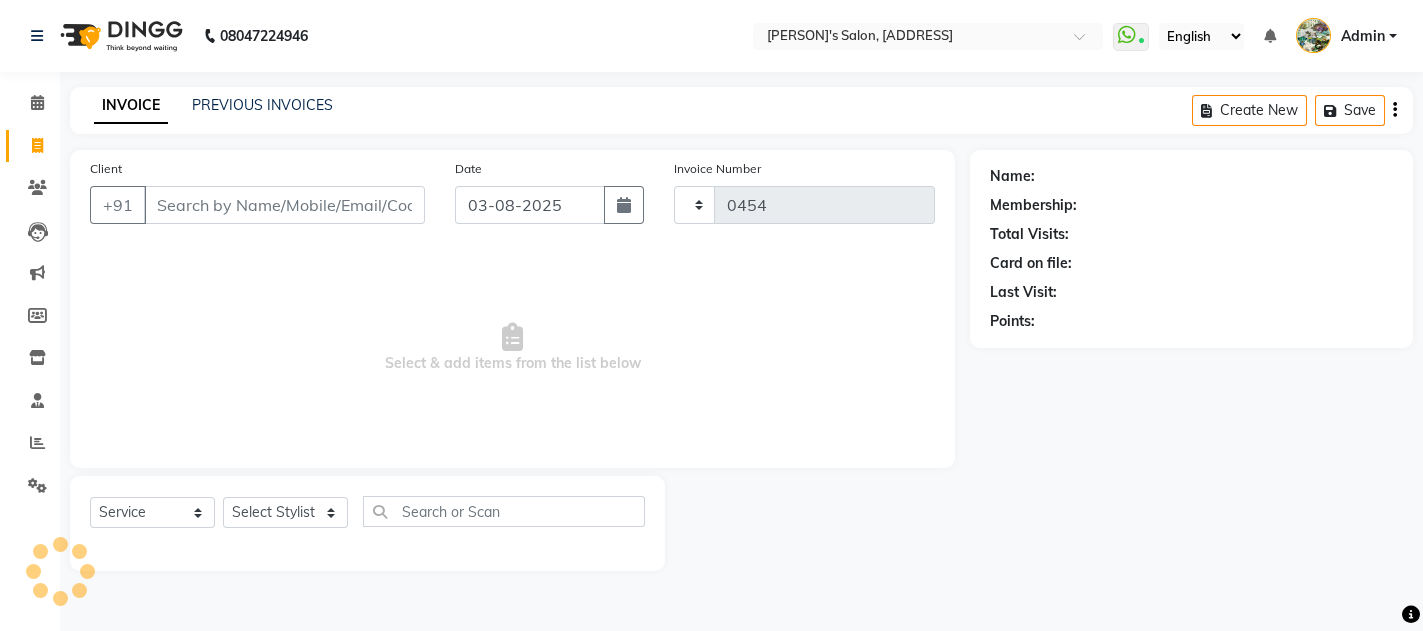 select on "582" 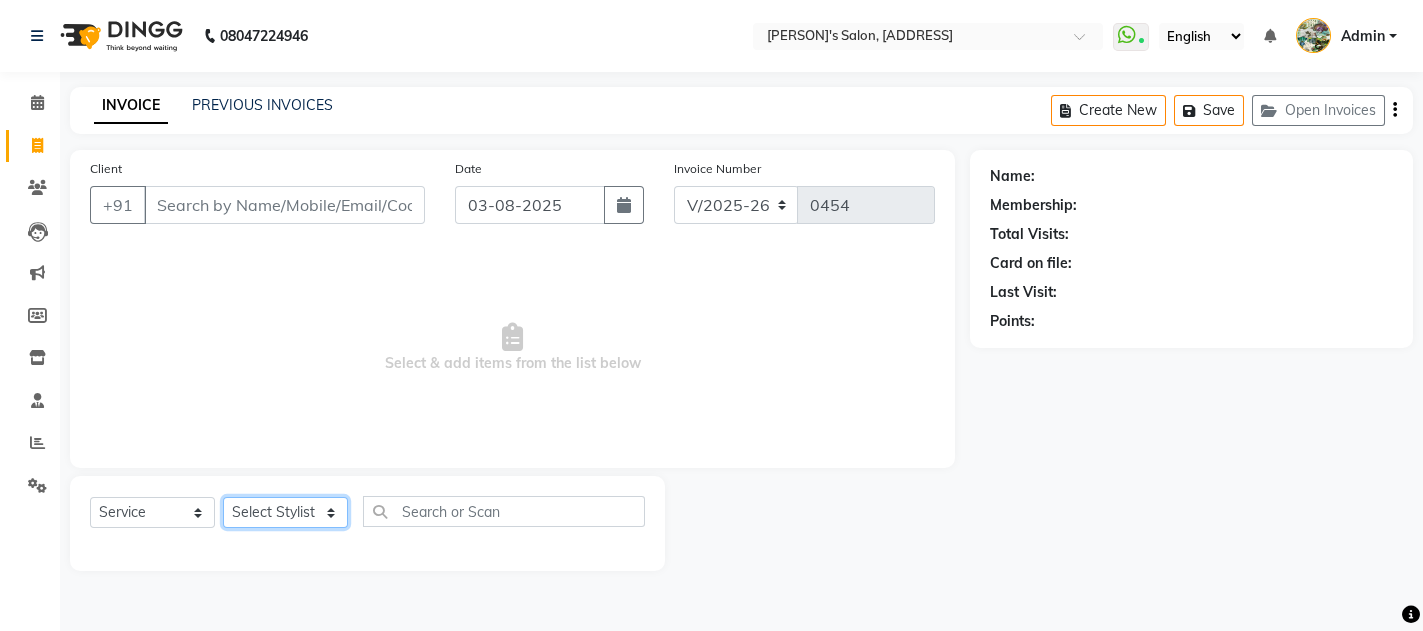 click on "Select Stylist [PERSON] [FIRST] [LAST]  [PERSON] [LAST]" 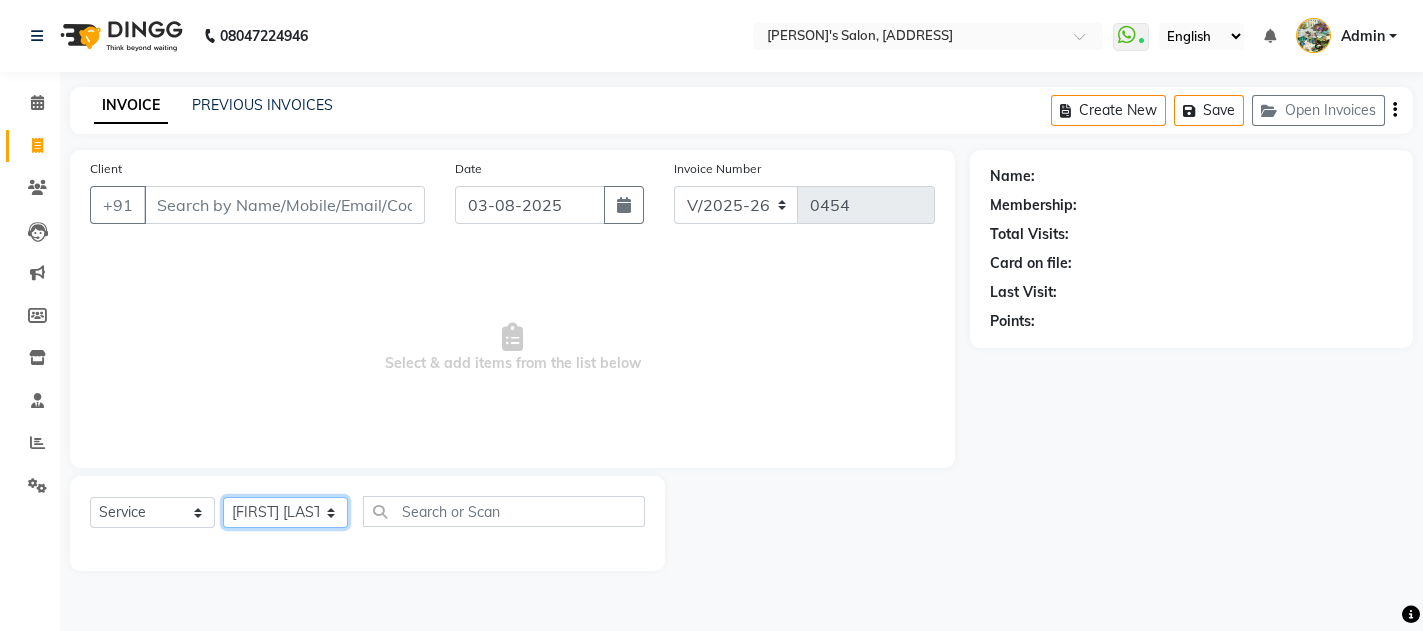 click on "Select Stylist [PERSON] [FIRST] [LAST]  [PERSON] [LAST]" 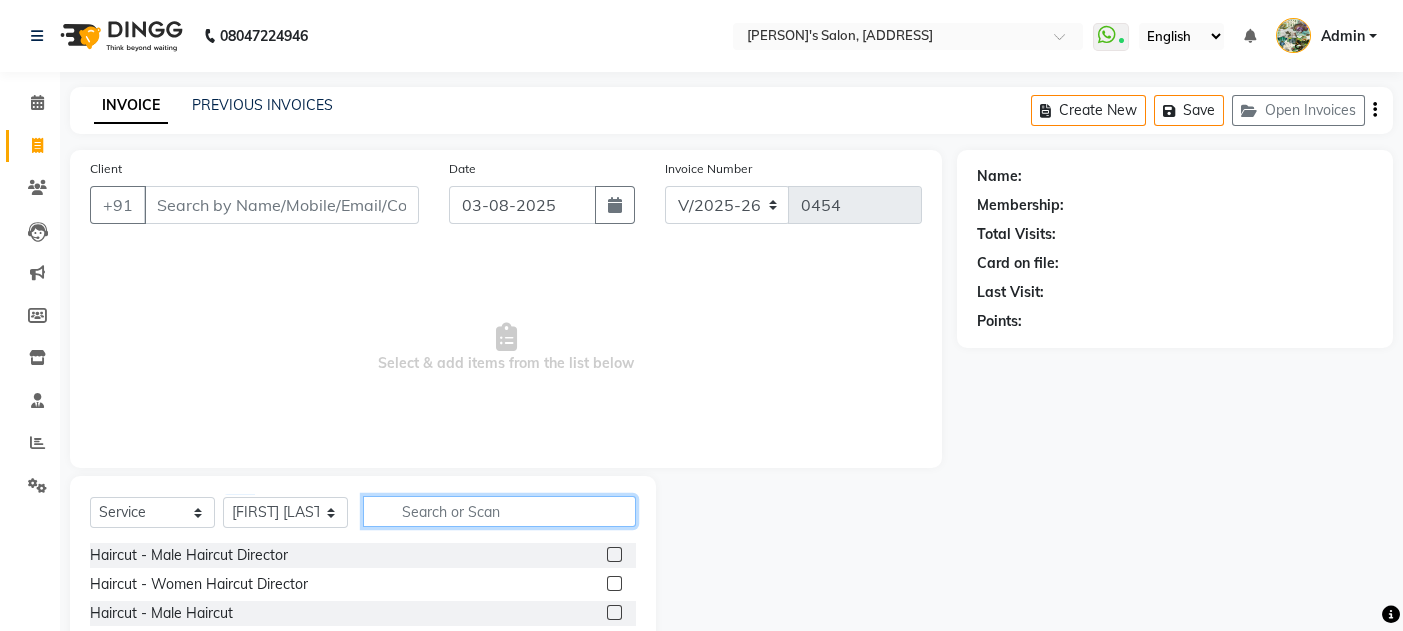 click 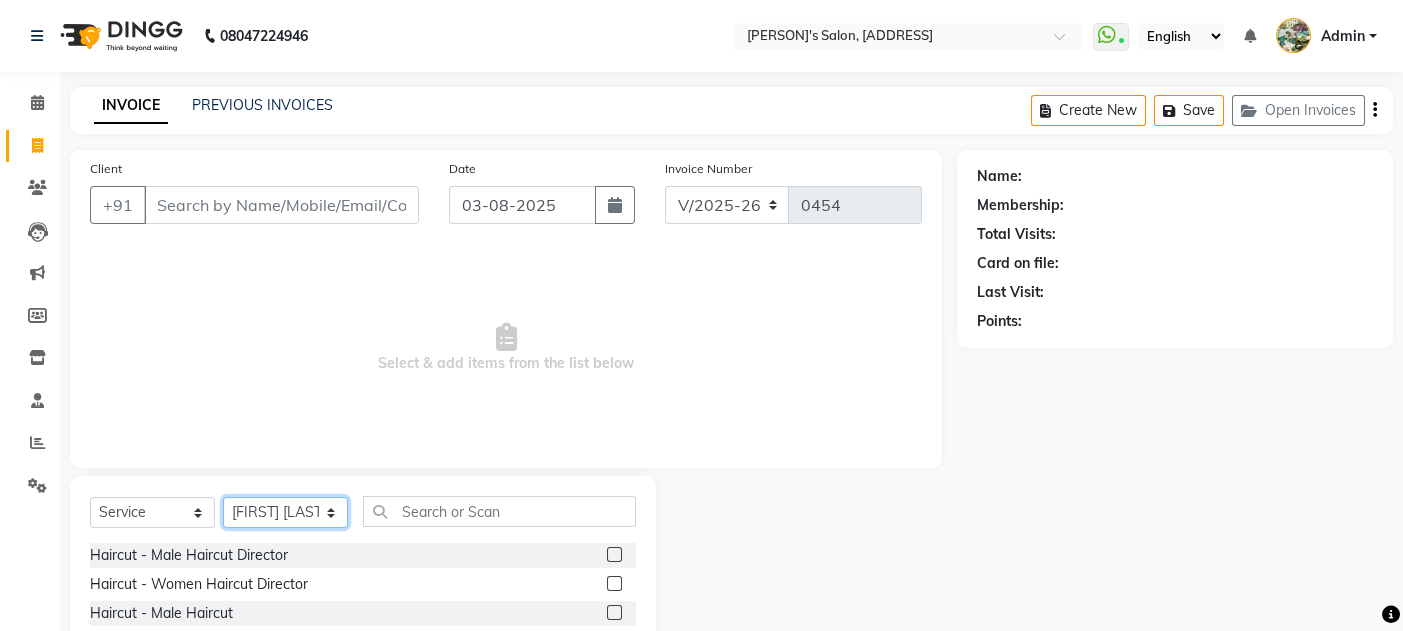 click on "Select Stylist [PERSON] [FIRST] [LAST]  [PERSON] [LAST]" 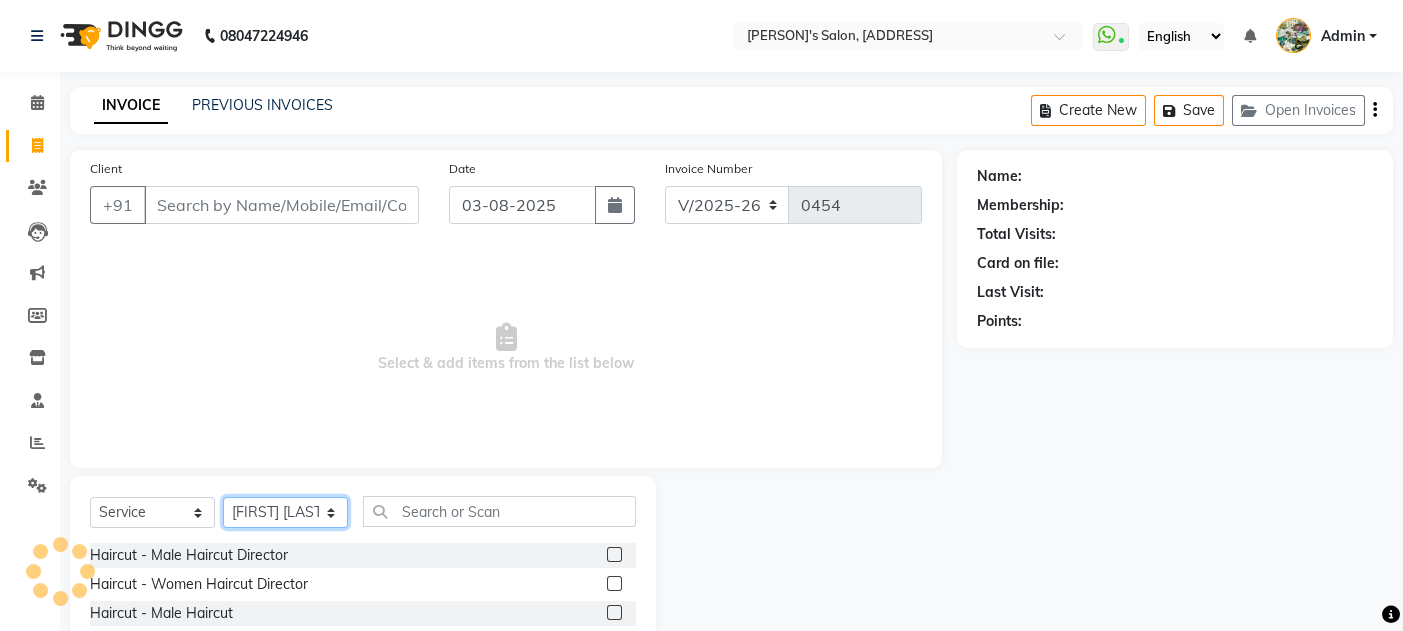 select on "7817" 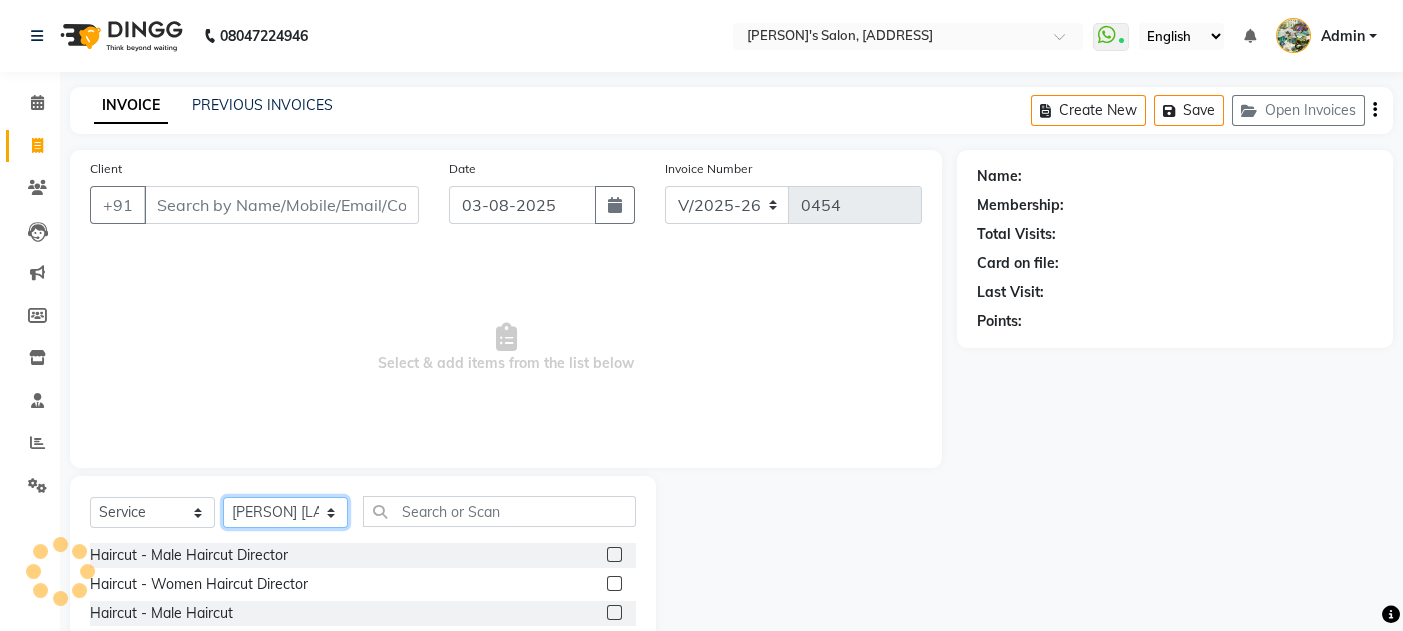 click on "Select Stylist [PERSON] [FIRST] [LAST]  [PERSON] [LAST]" 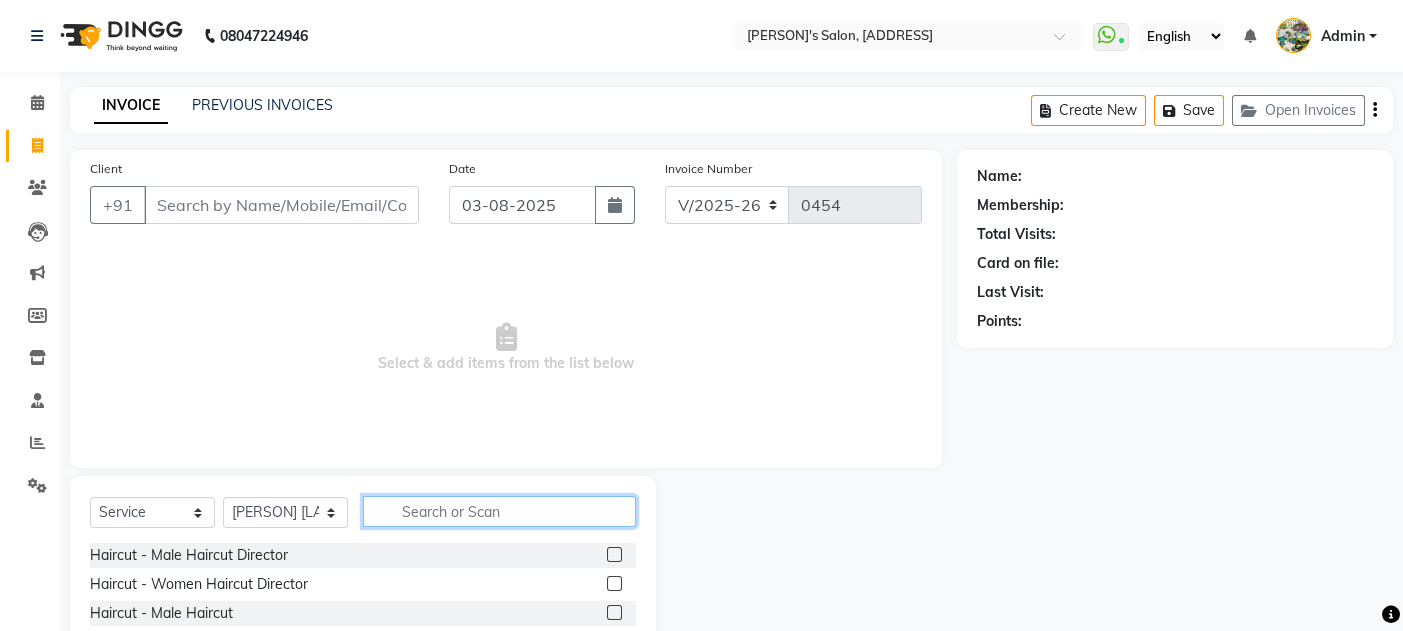 click 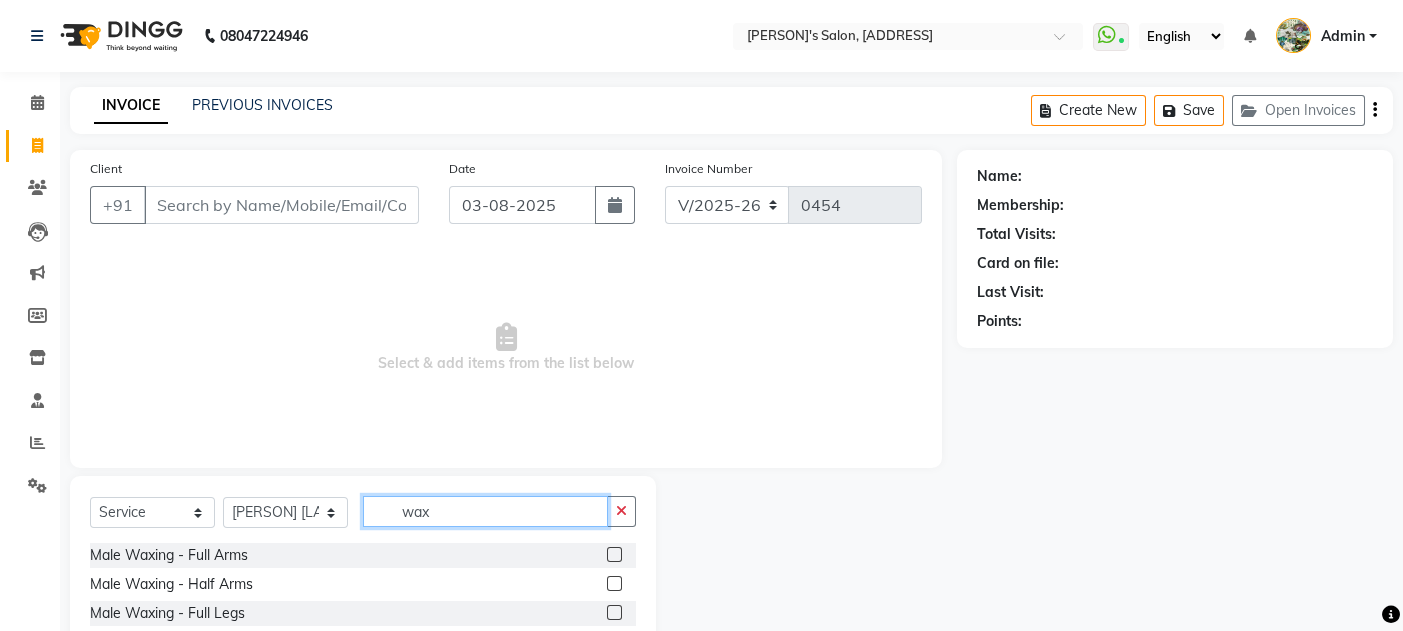 type on "wax" 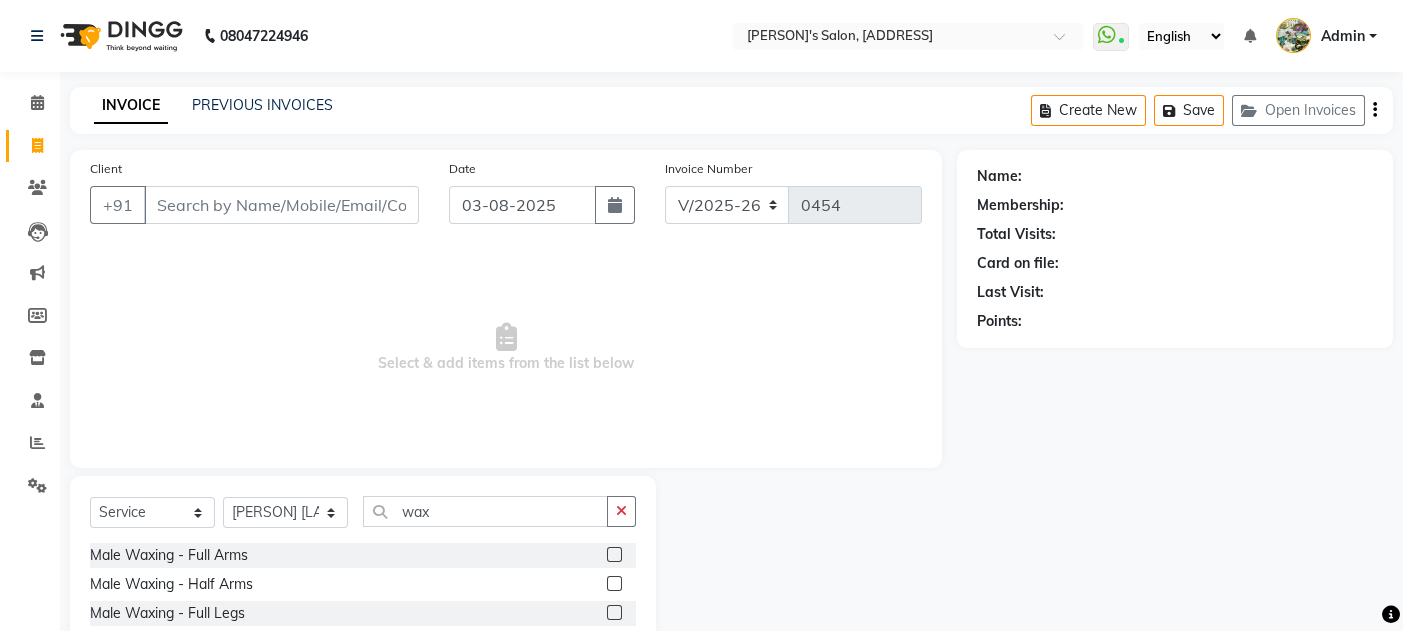 click 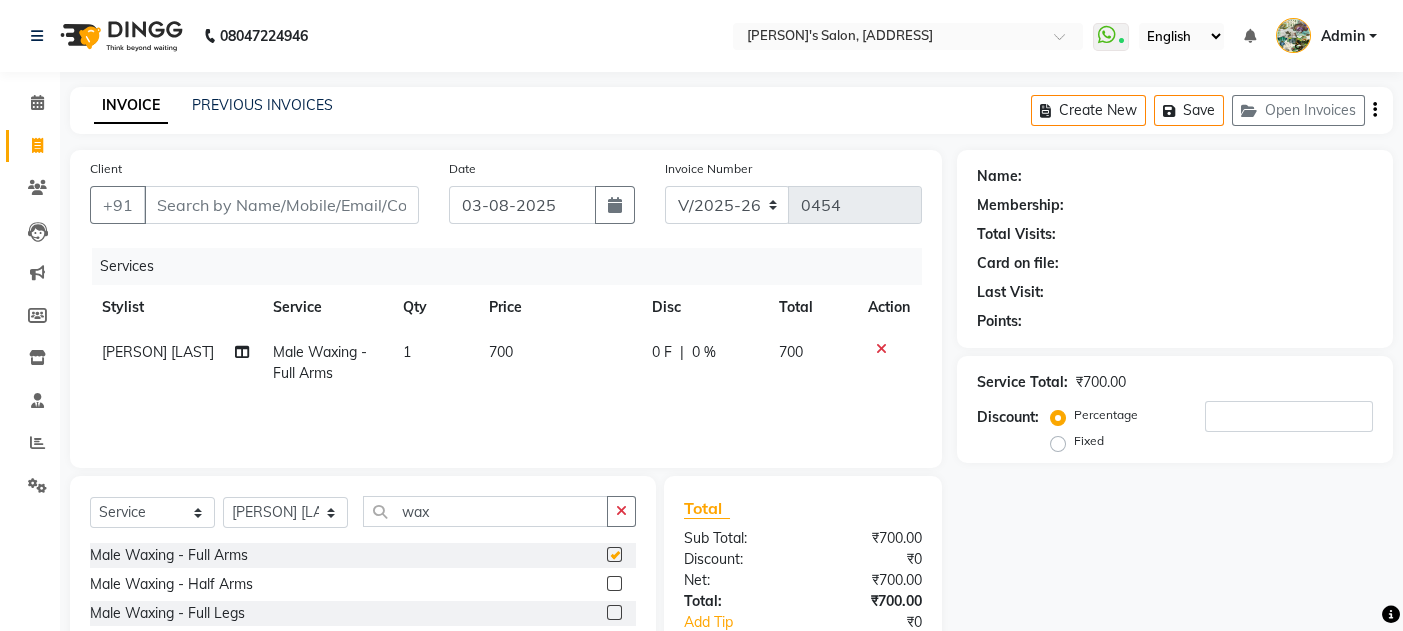 checkbox on "false" 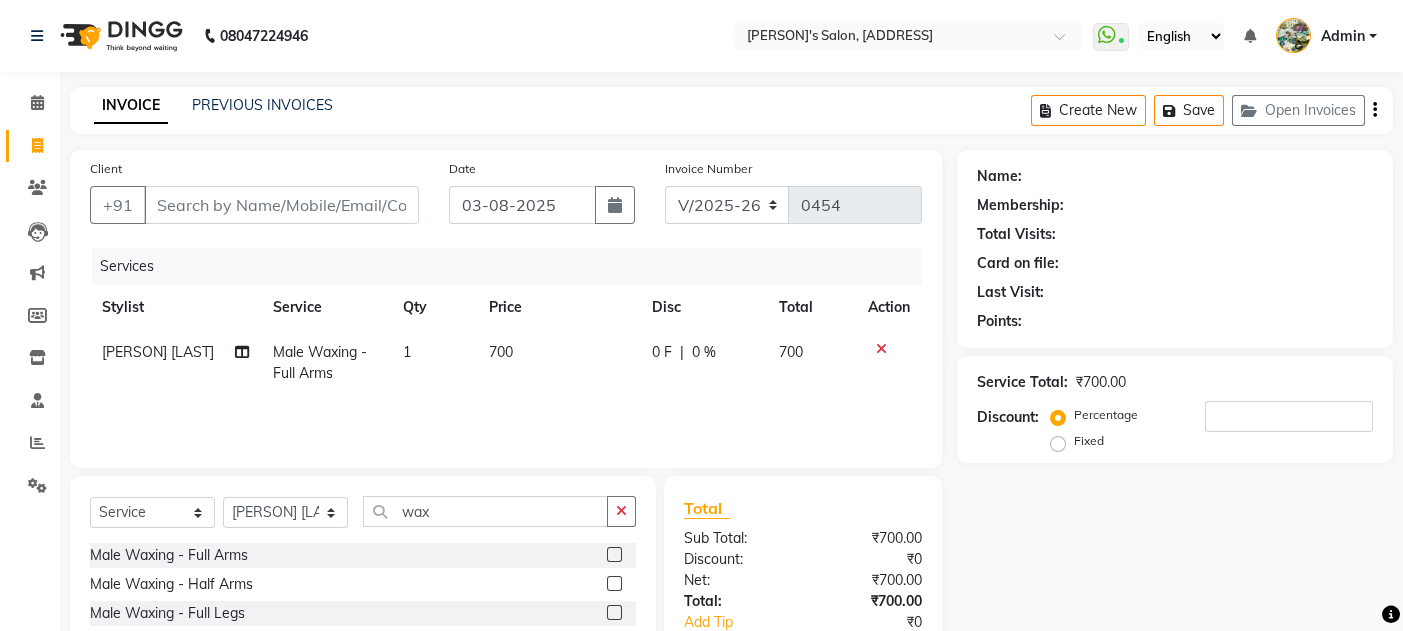 click on "Name: Membership: Total Visits: Card on file: Last Visit:  Points:  Service Total:  ₹700.00  Discount:  Percentage   Fixed" 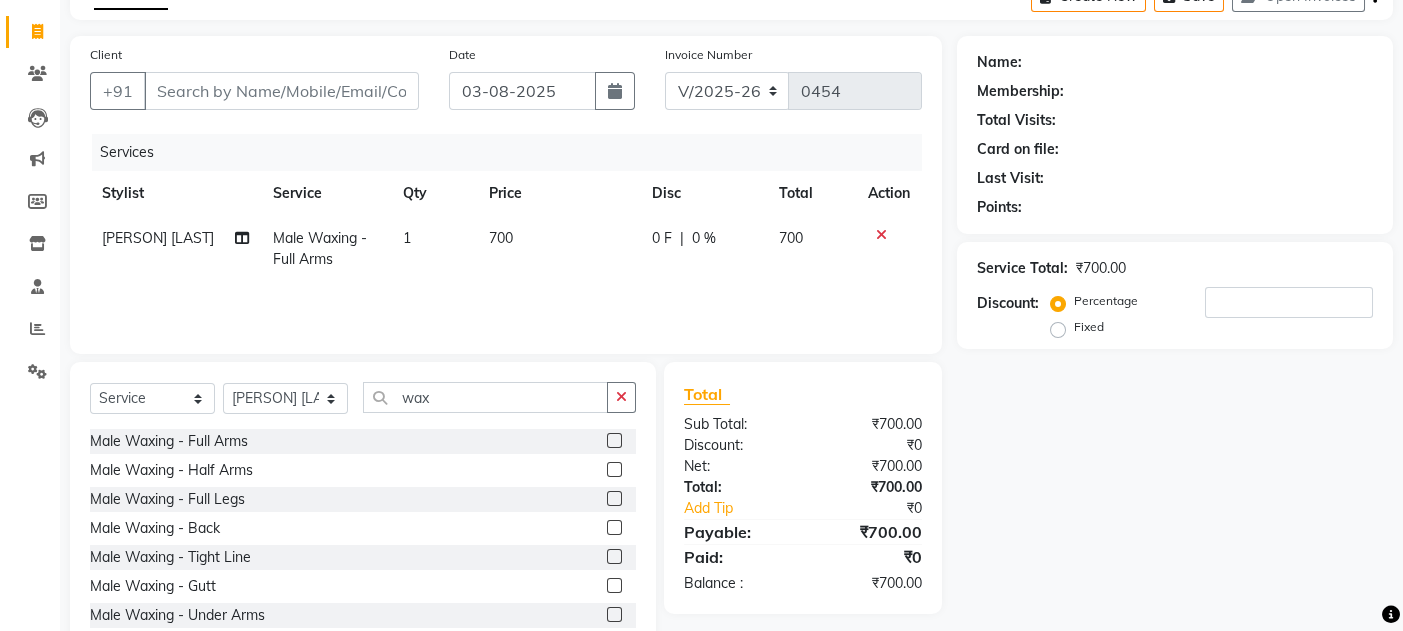 scroll, scrollTop: 169, scrollLeft: 0, axis: vertical 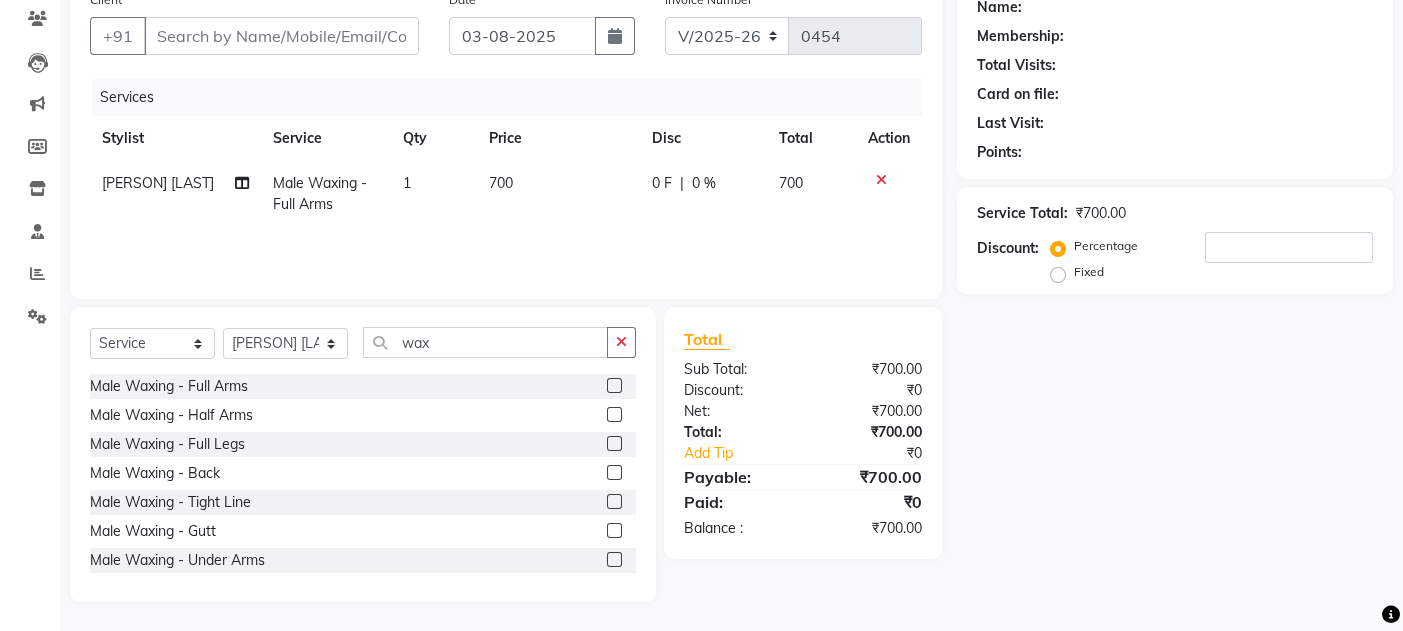click 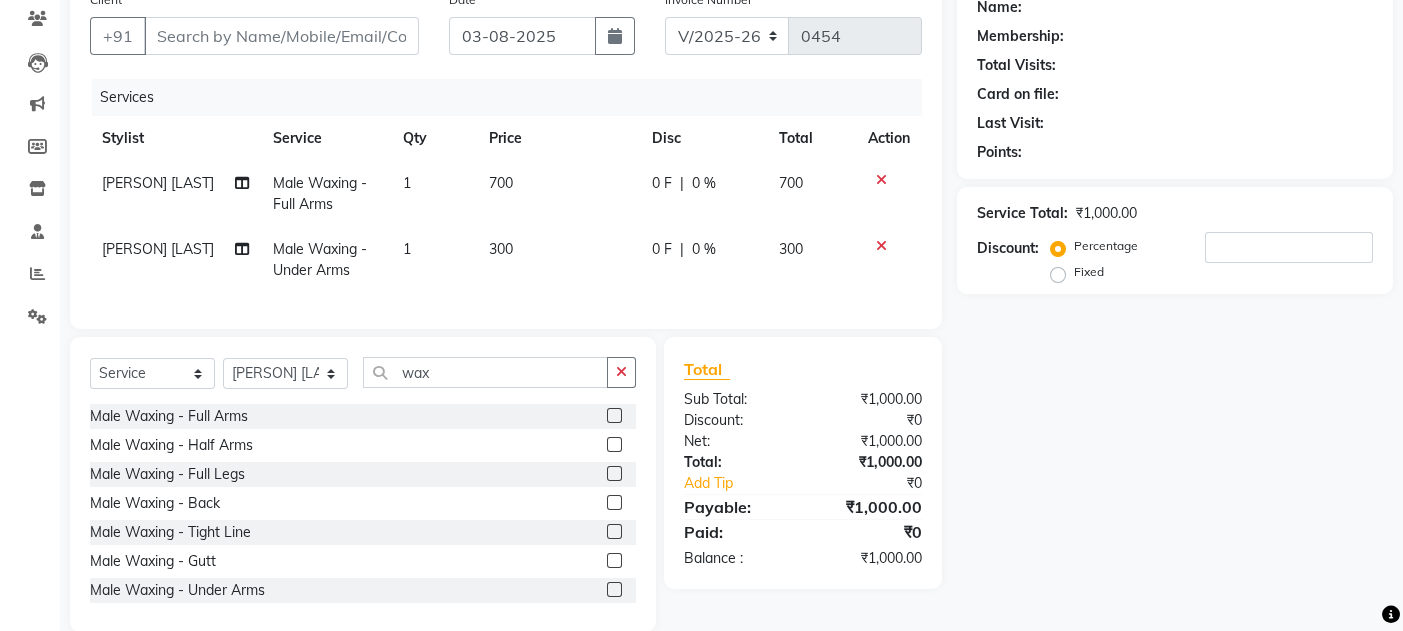 click 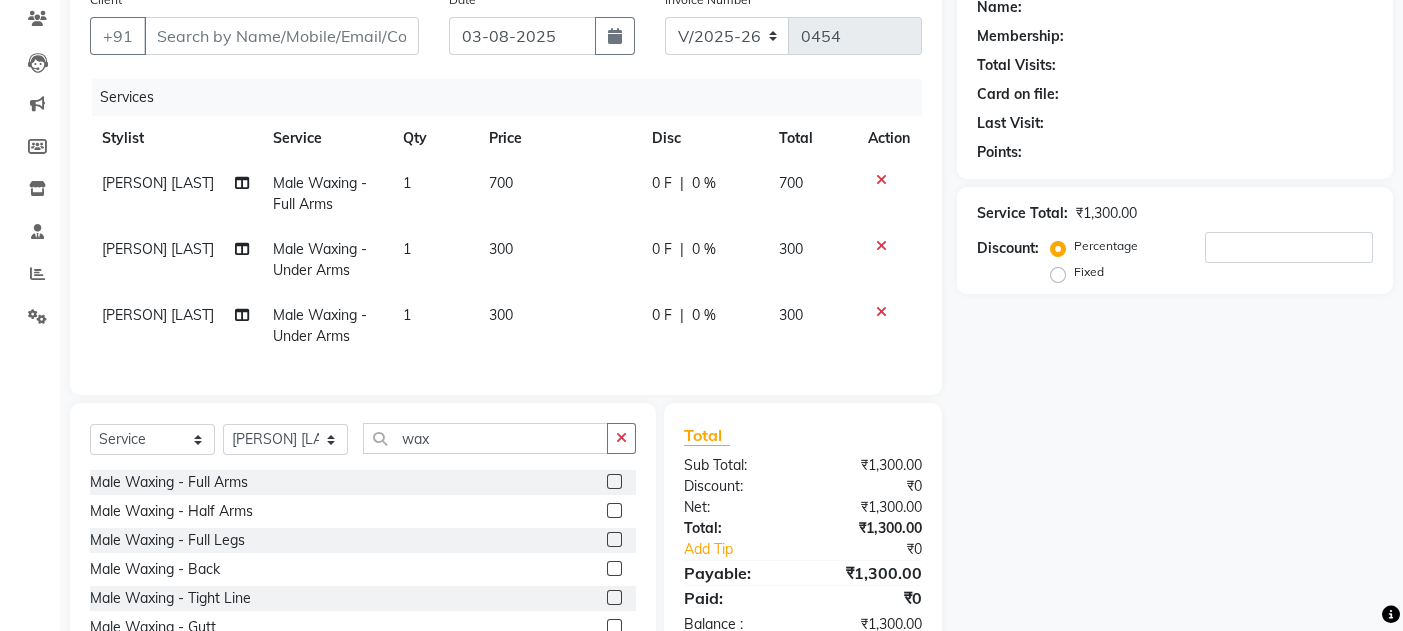 checkbox on "false" 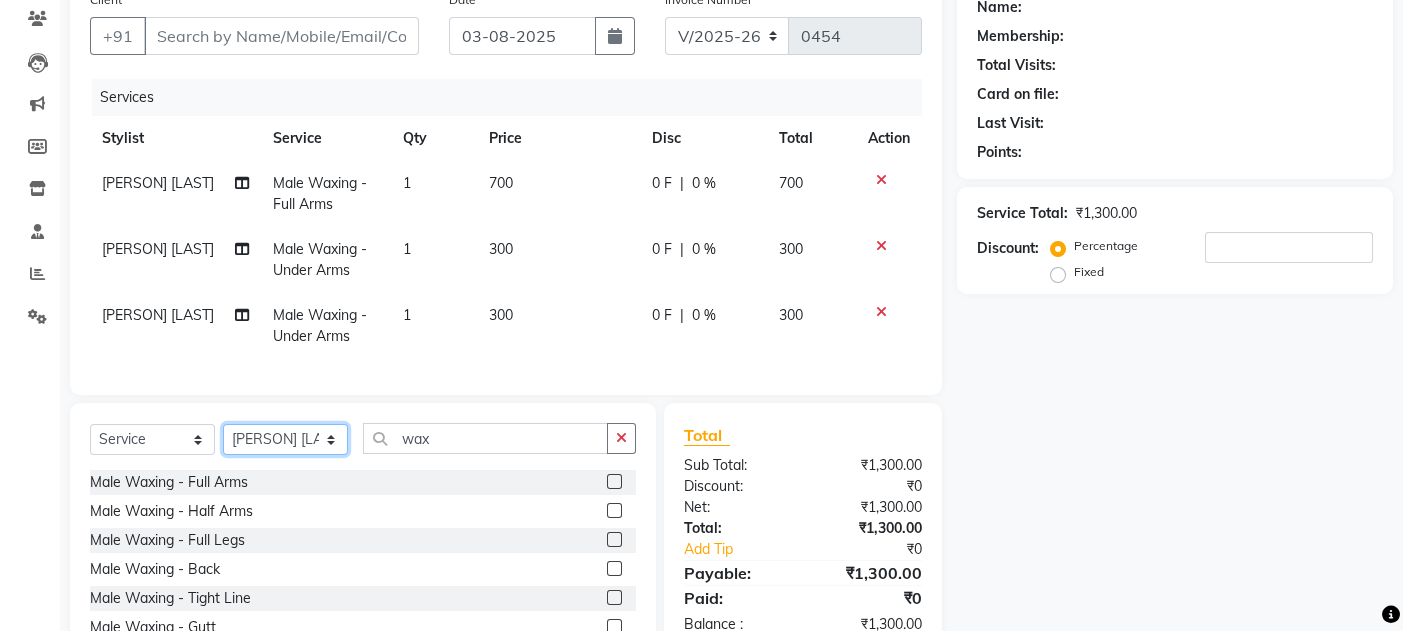 click on "Select Stylist [PERSON] [FIRST] [LAST]  [PERSON] [LAST]" 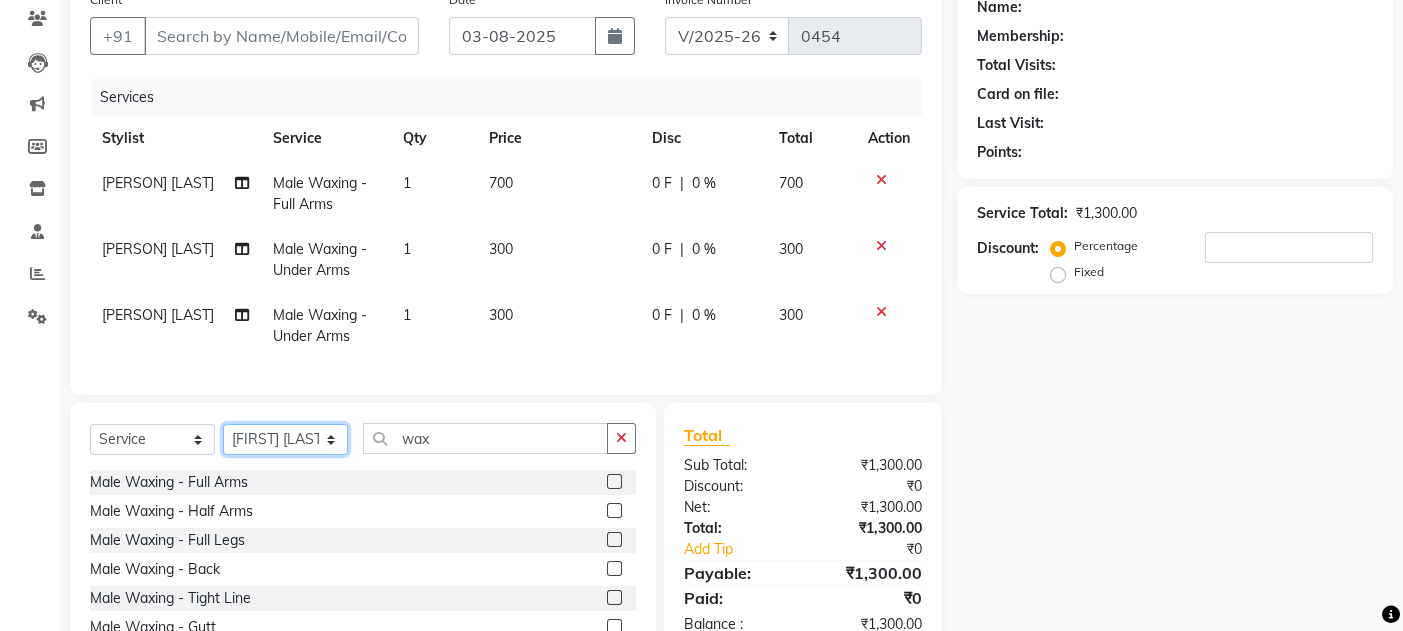 click on "Select Stylist [PERSON] [FIRST] [LAST]  [PERSON] [LAST]" 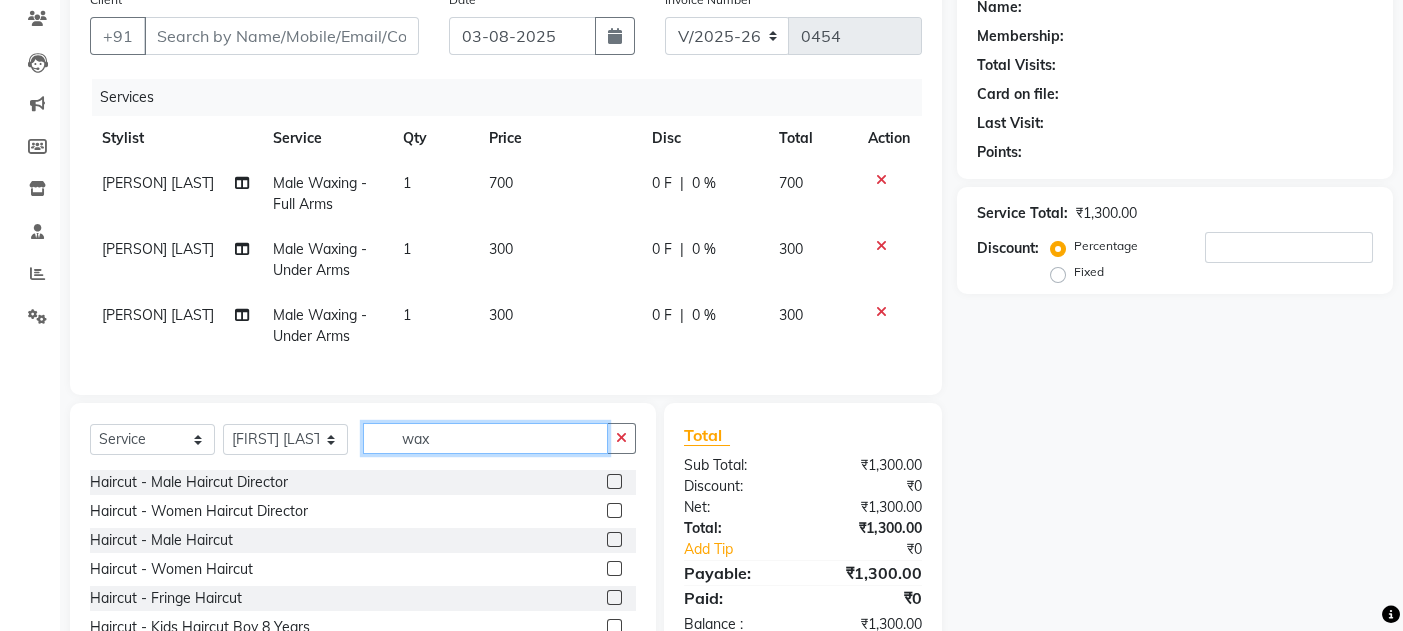 click on "wax" 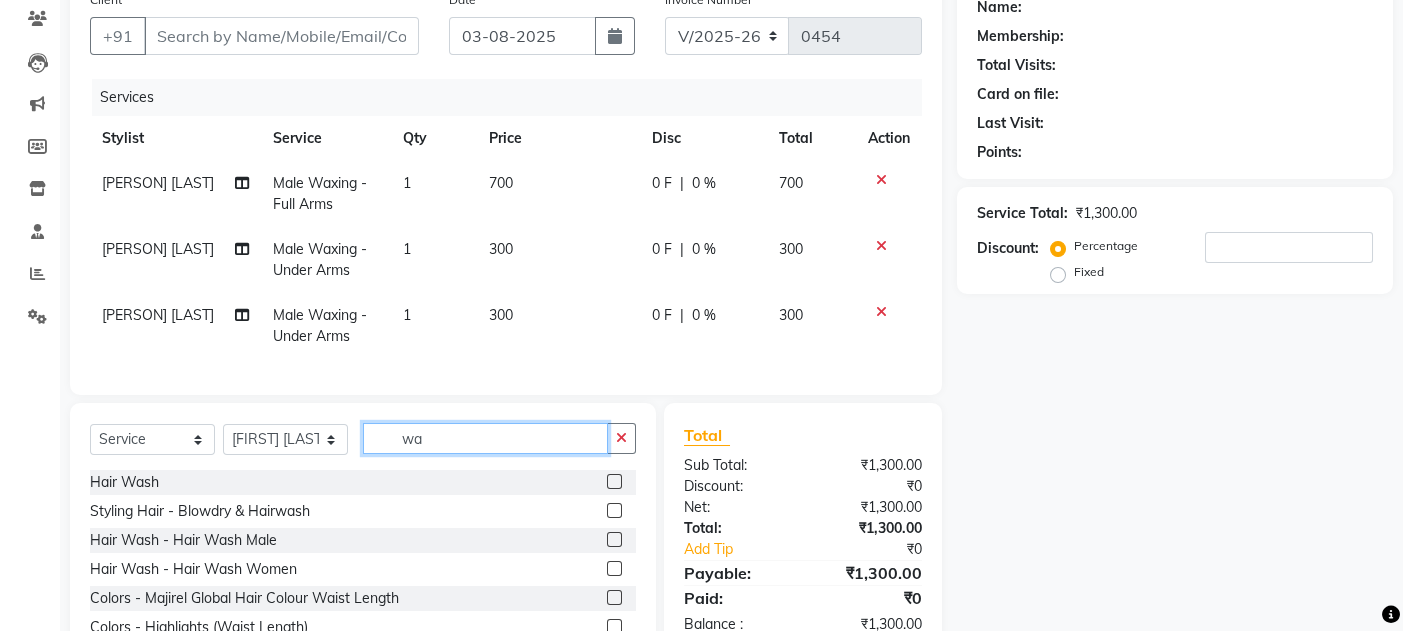 type on "w" 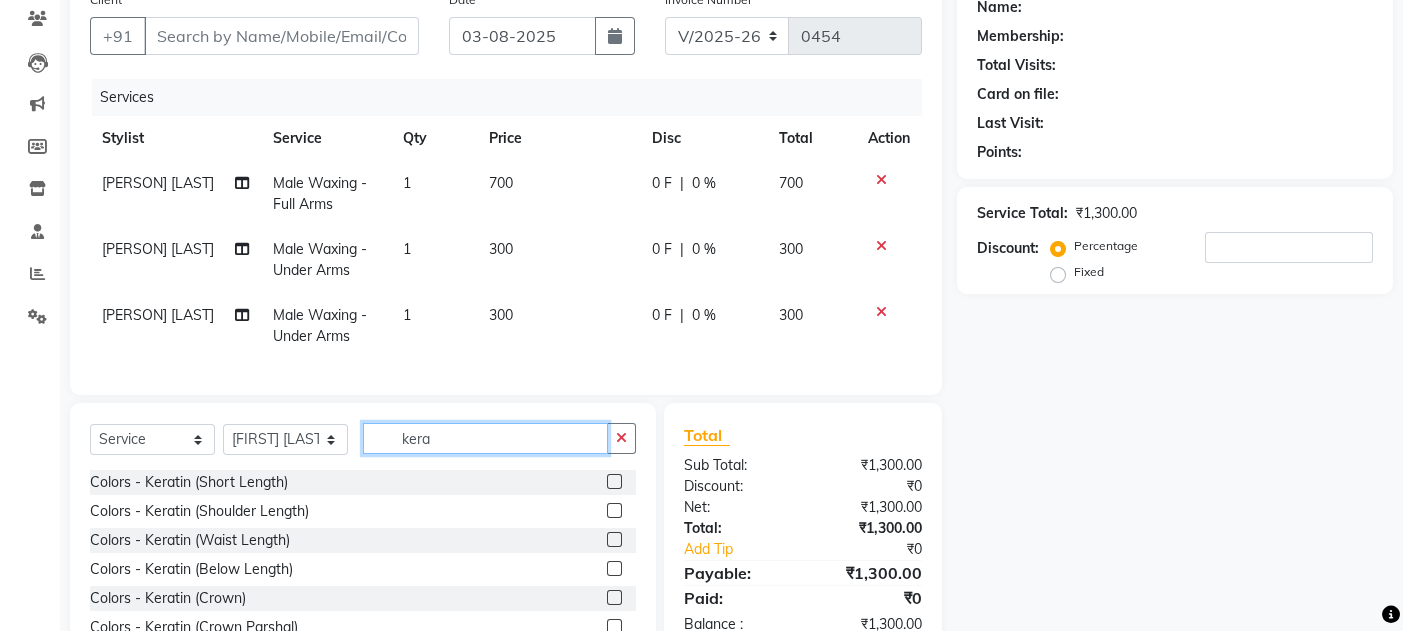 type on "kera" 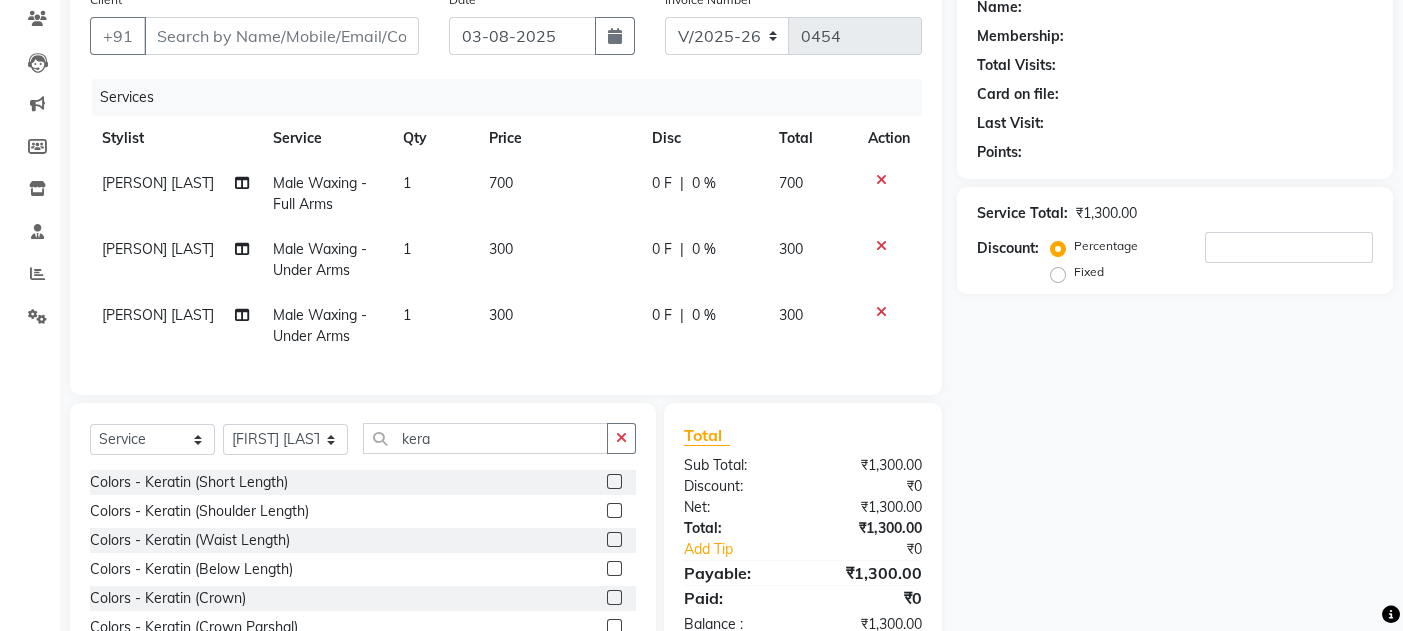 click 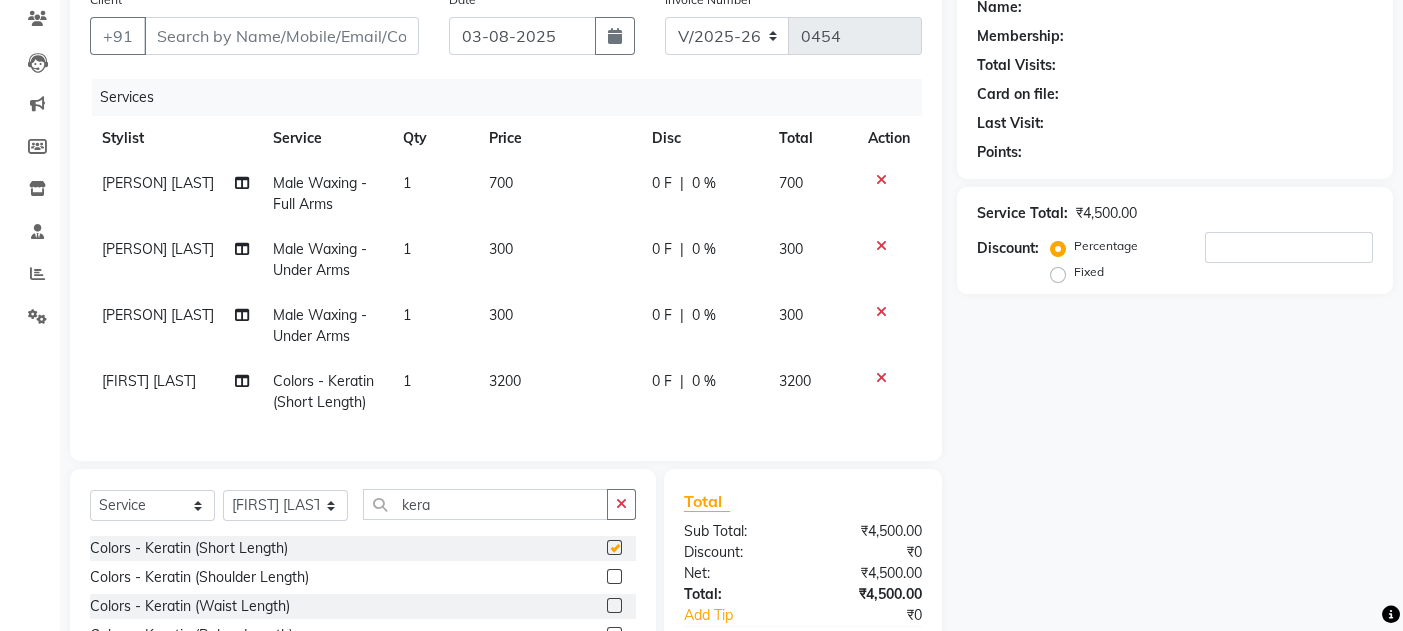 checkbox on "false" 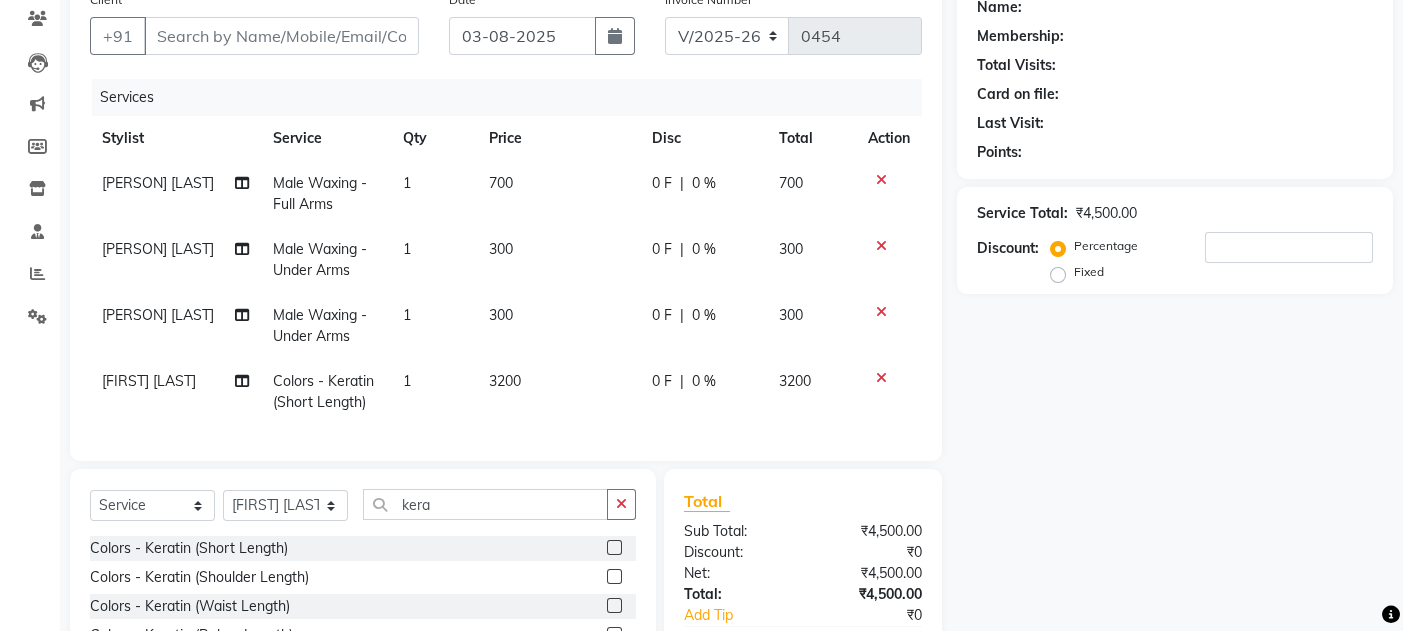 click on "3200" 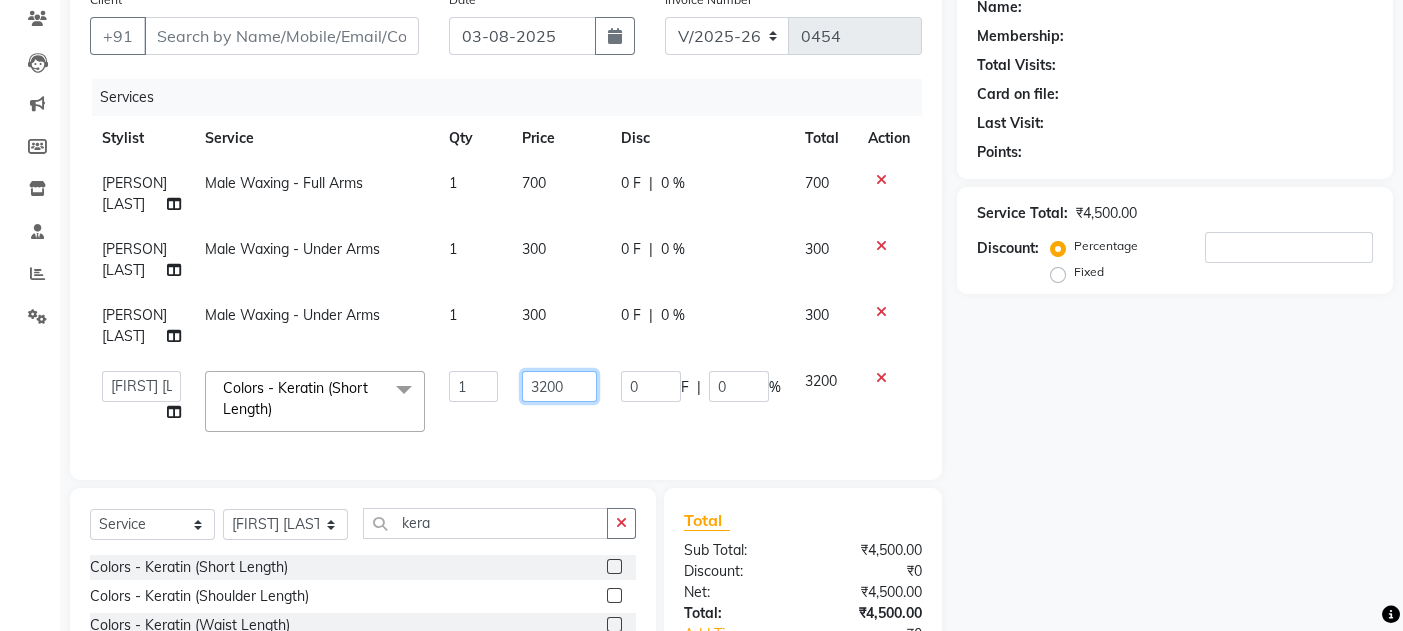 click on "3200" 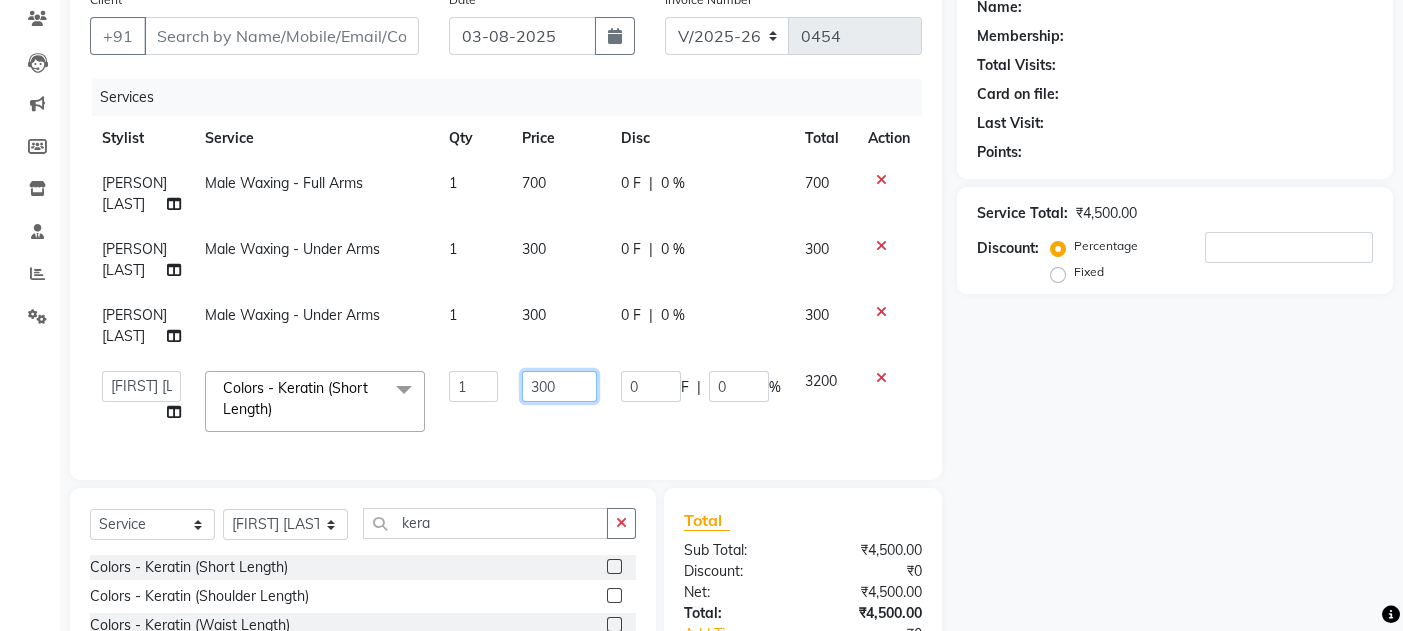 type on "3500" 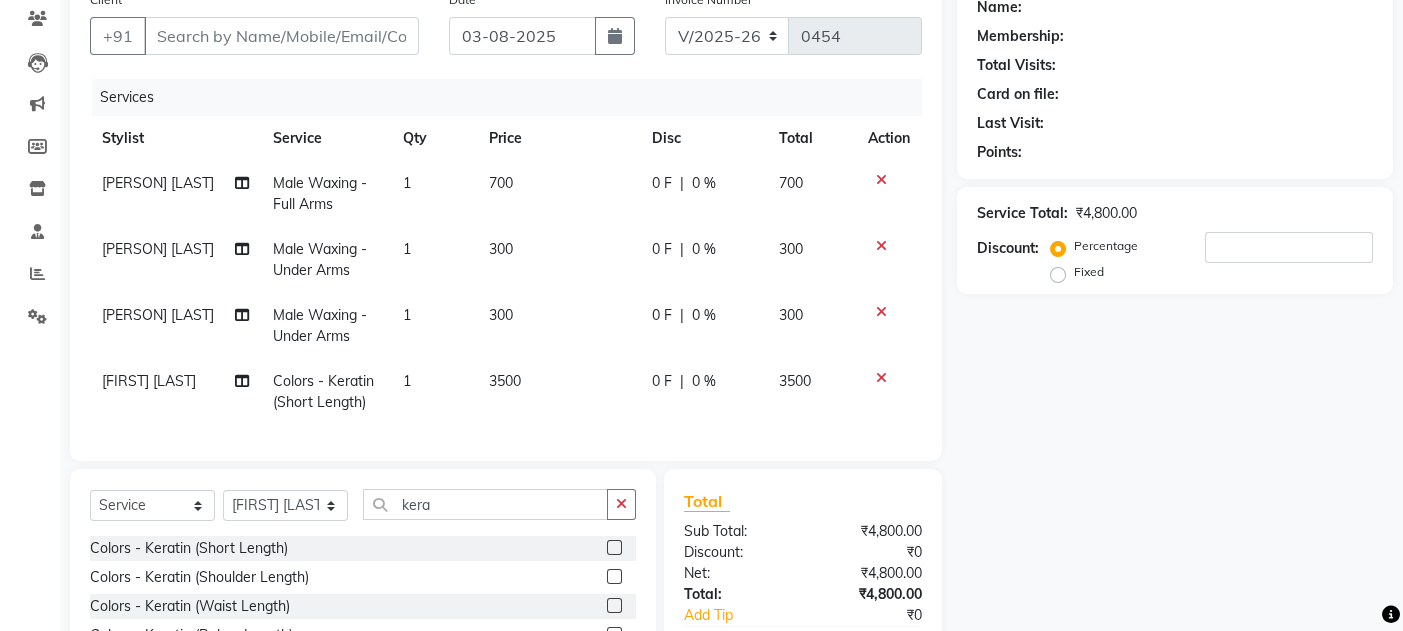 click on "Name: Membership: Total Visits: Card on file: Last Visit:  Points:  Service Total:  ₹4,800.00  Discount:  Percentage   Fixed" 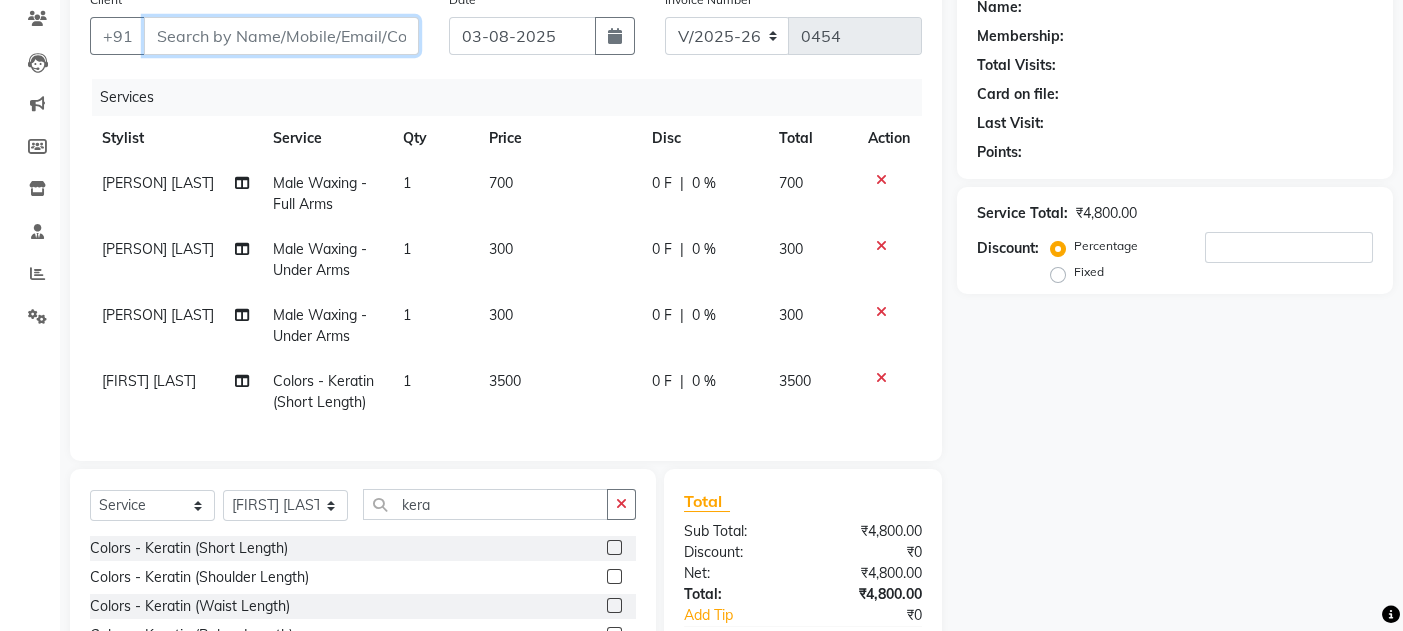 click on "Client" at bounding box center [281, 36] 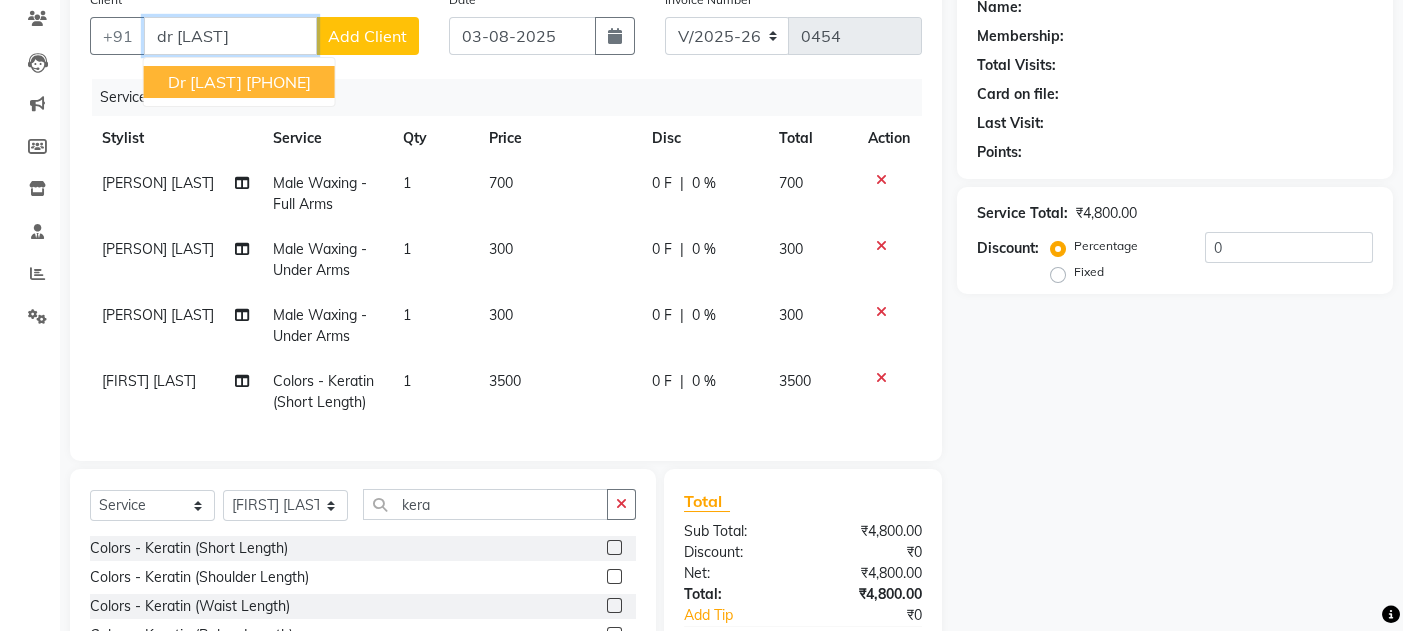 click on "dr [LAST]" at bounding box center (205, 82) 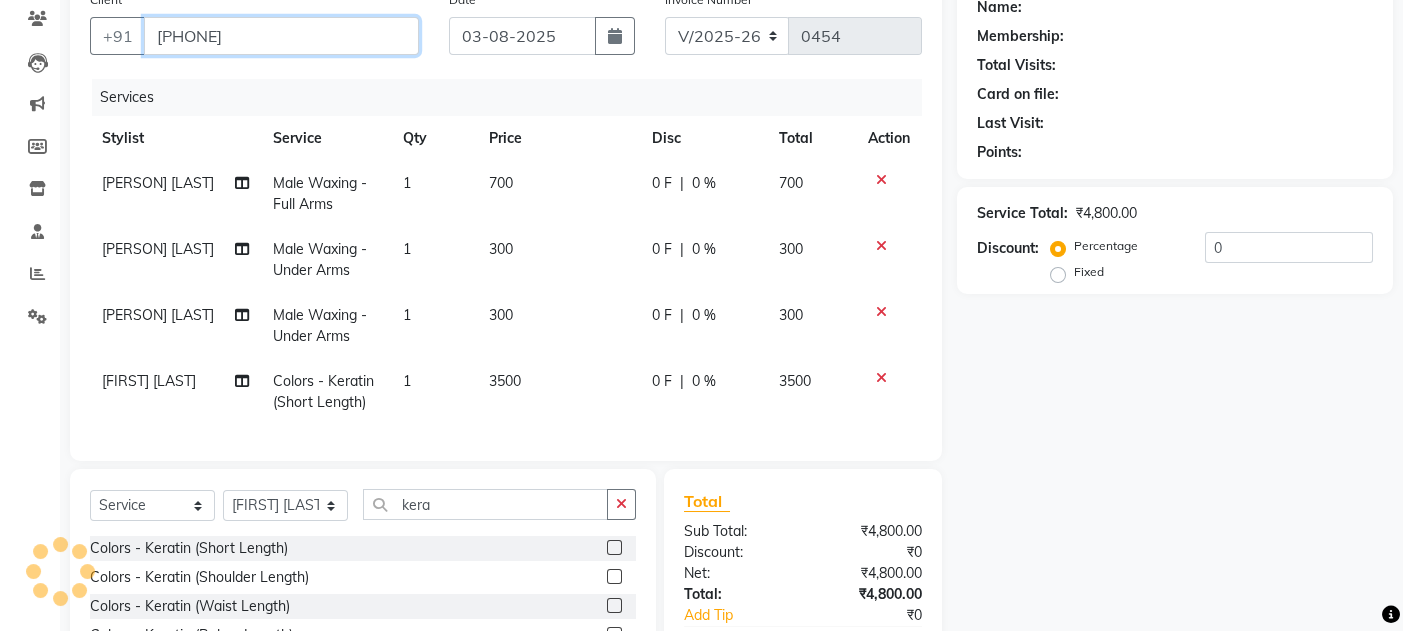 type on "[PHONE]" 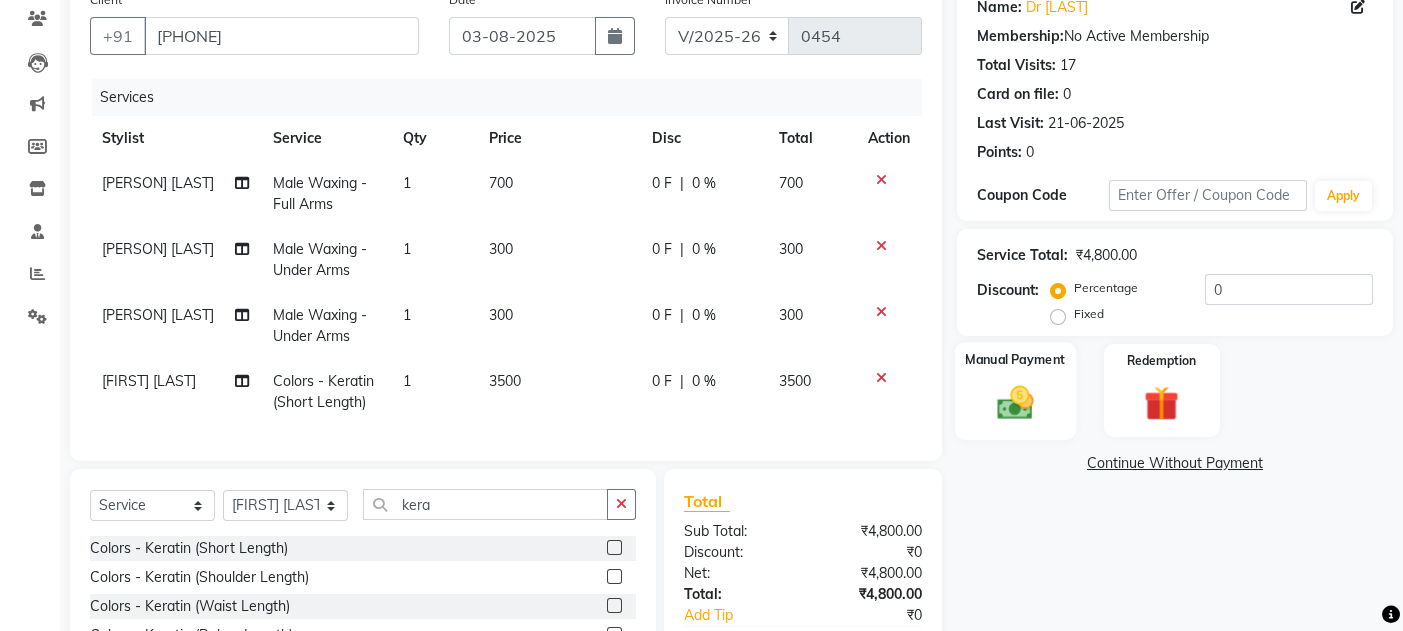 click on "Manual Payment" 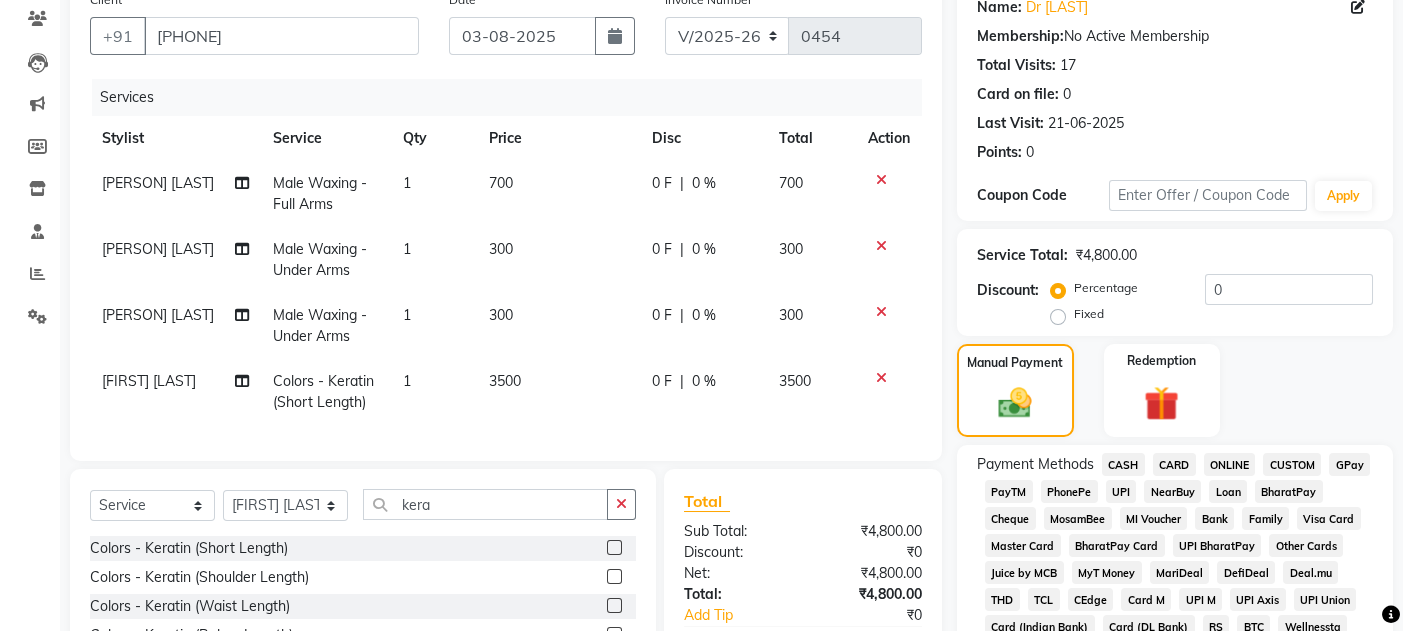 click on "CARD" 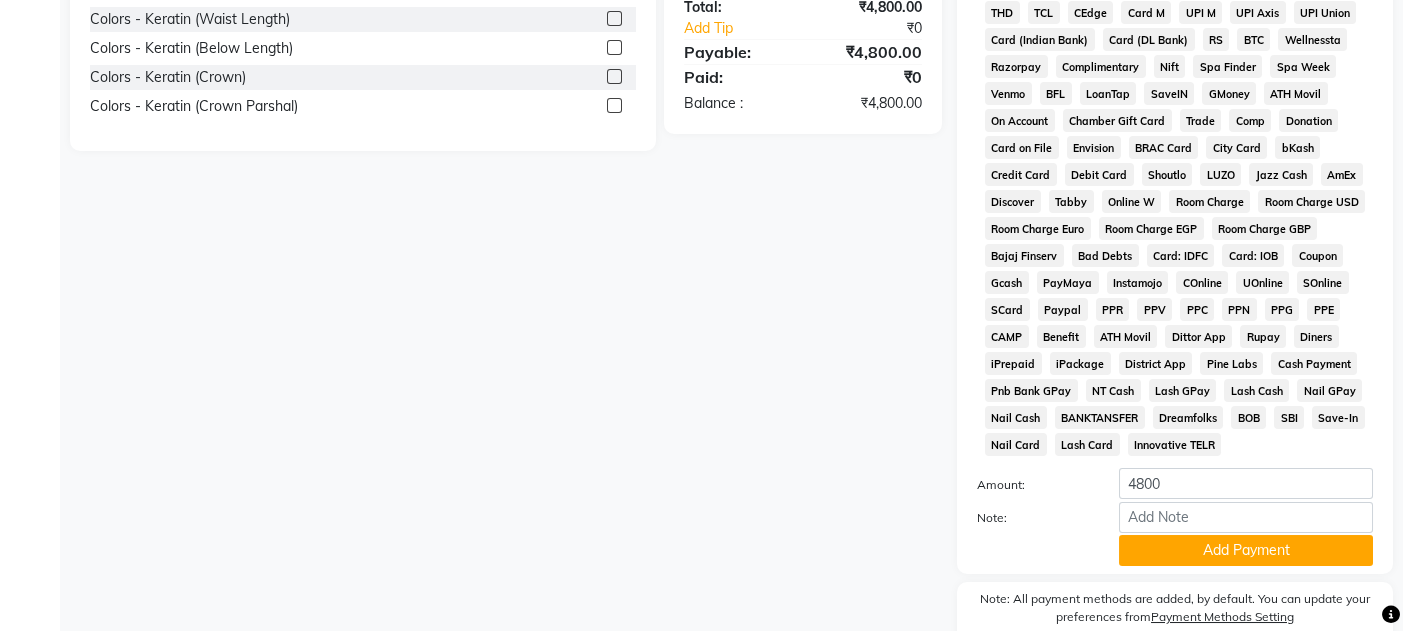 scroll, scrollTop: 809, scrollLeft: 0, axis: vertical 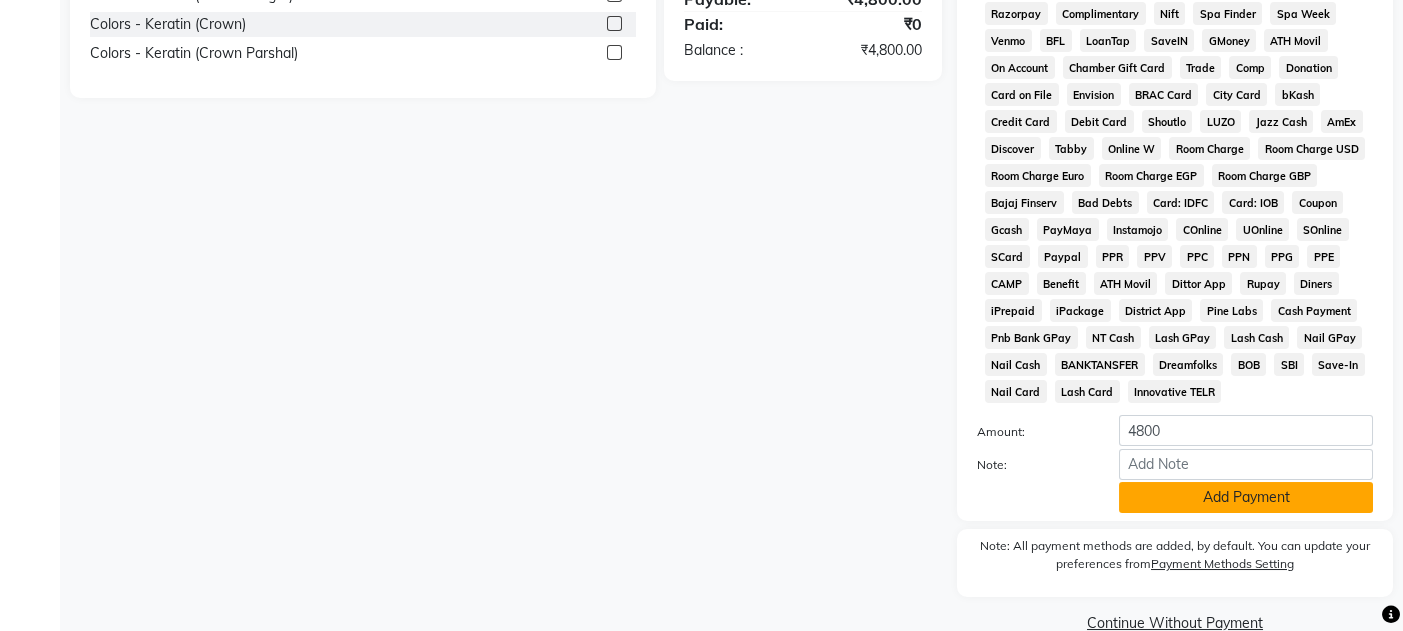 click on "Add Payment" 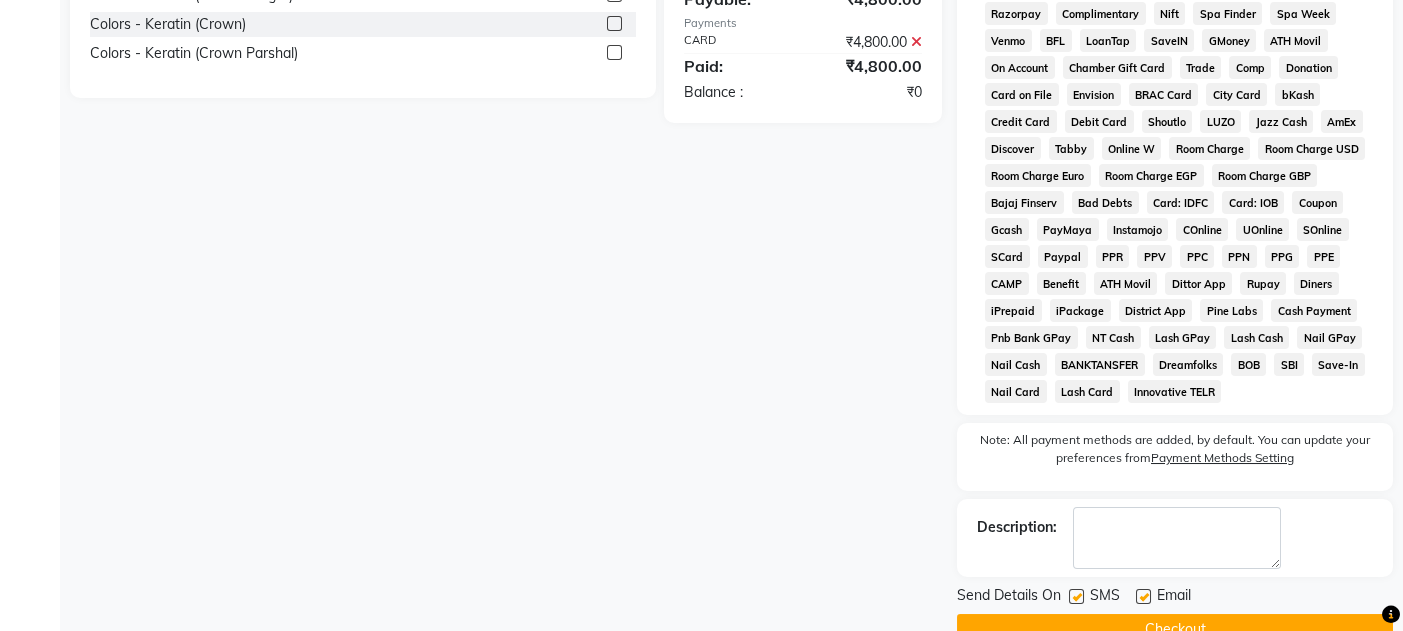 scroll, scrollTop: 857, scrollLeft: 0, axis: vertical 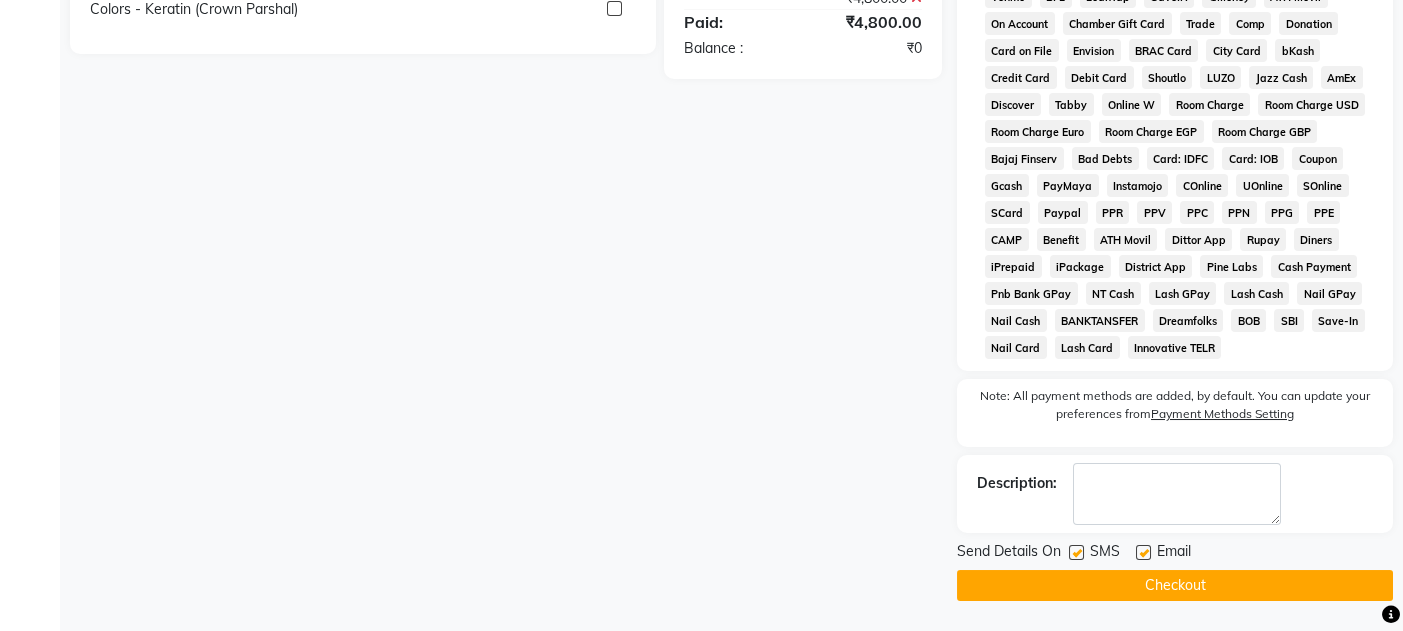 click 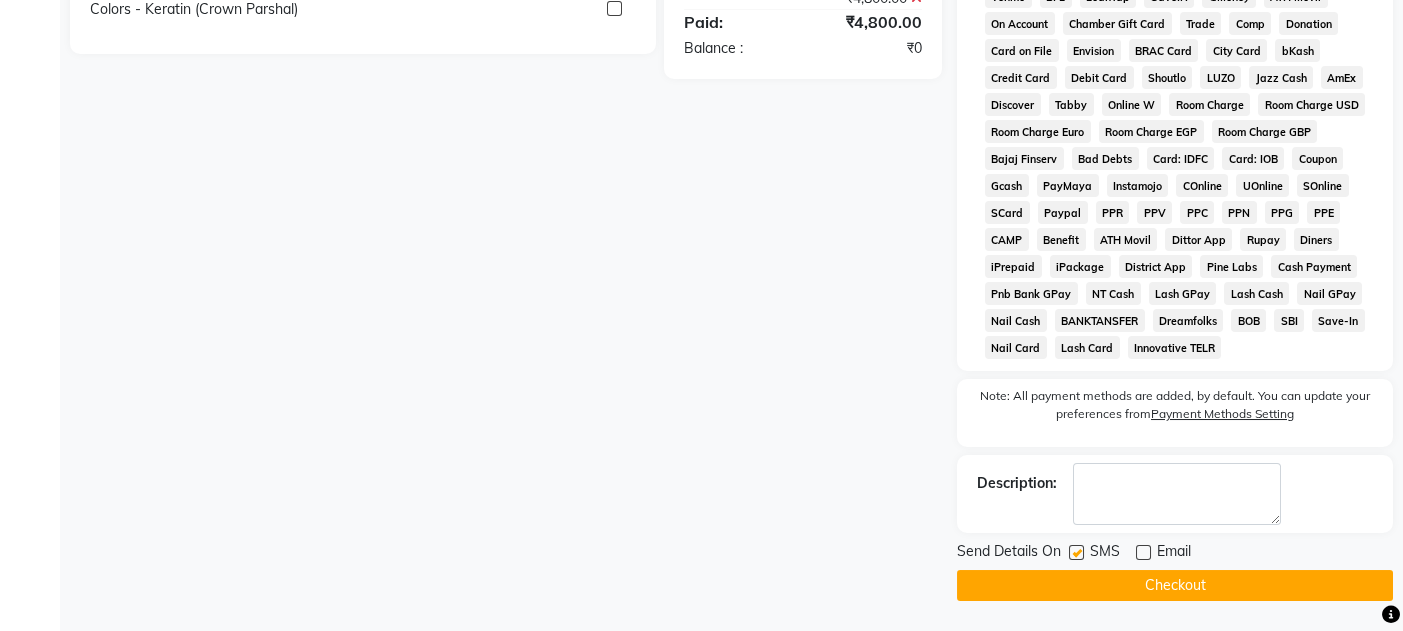 click on "Send Details On SMS Email" 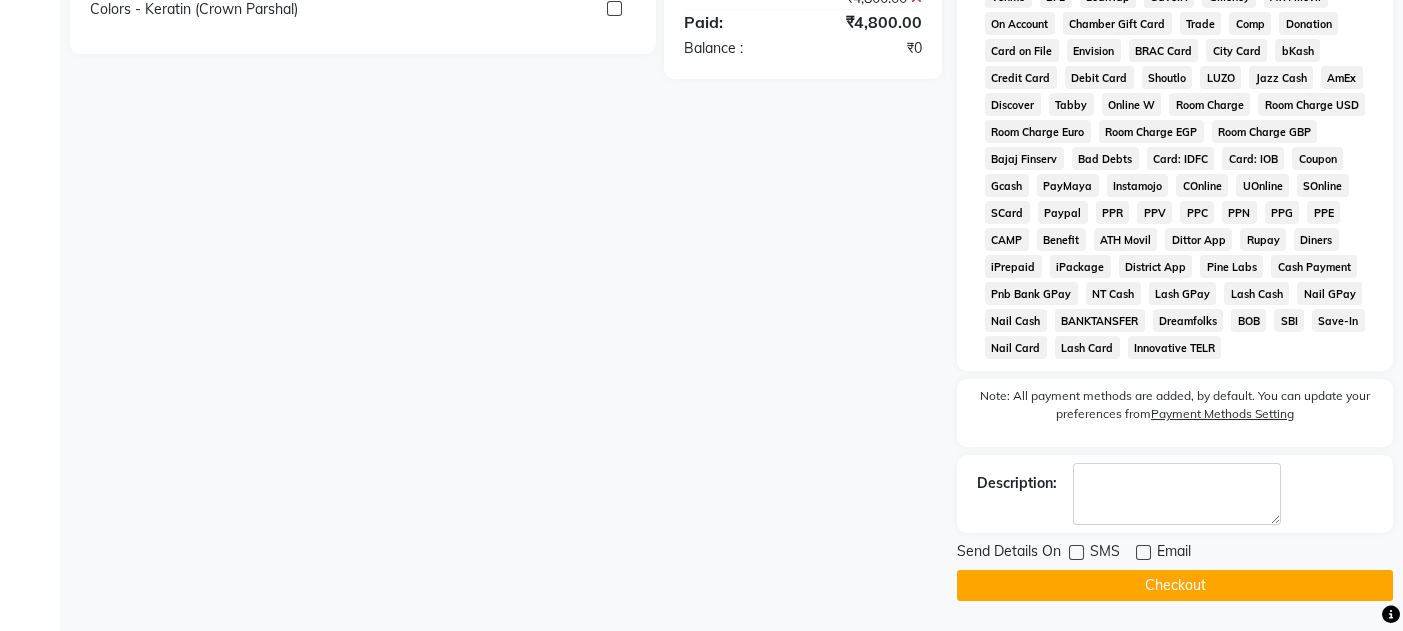 click on "Checkout" 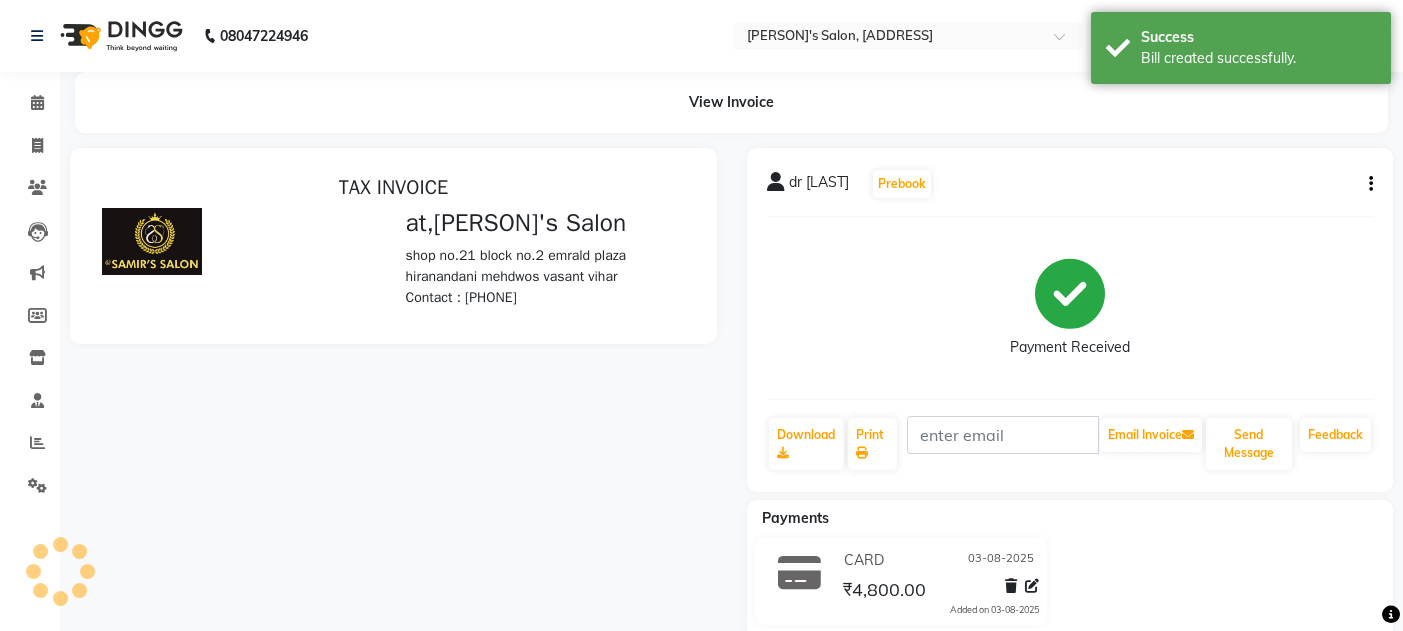 scroll, scrollTop: 0, scrollLeft: 0, axis: both 